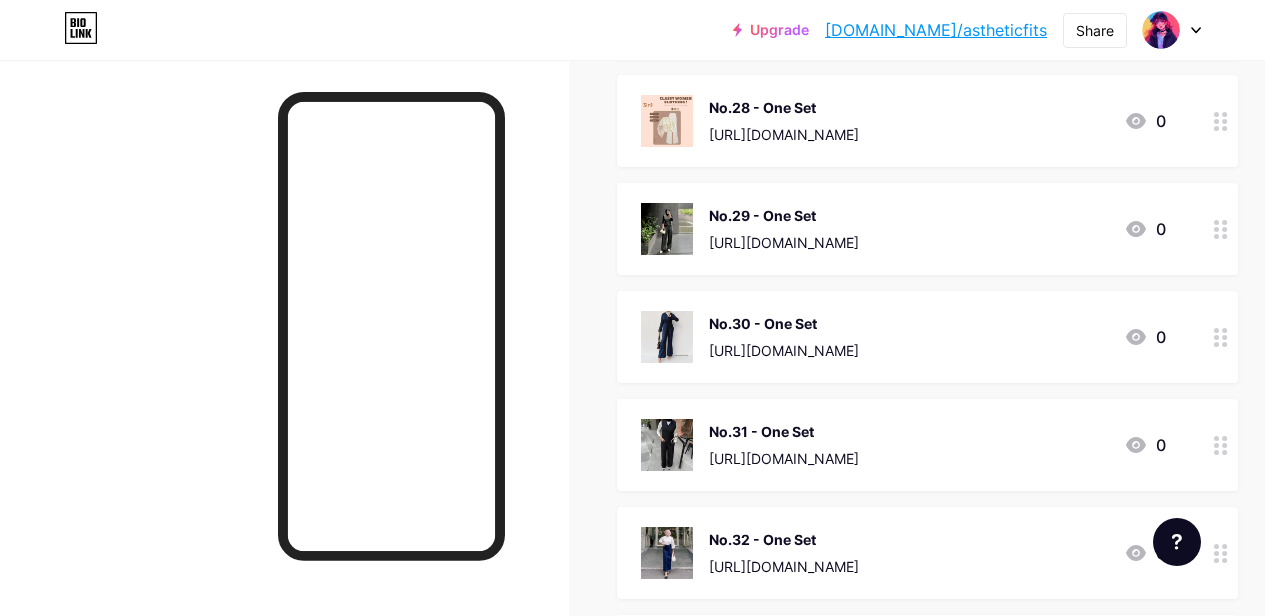 scroll, scrollTop: 3959, scrollLeft: 0, axis: vertical 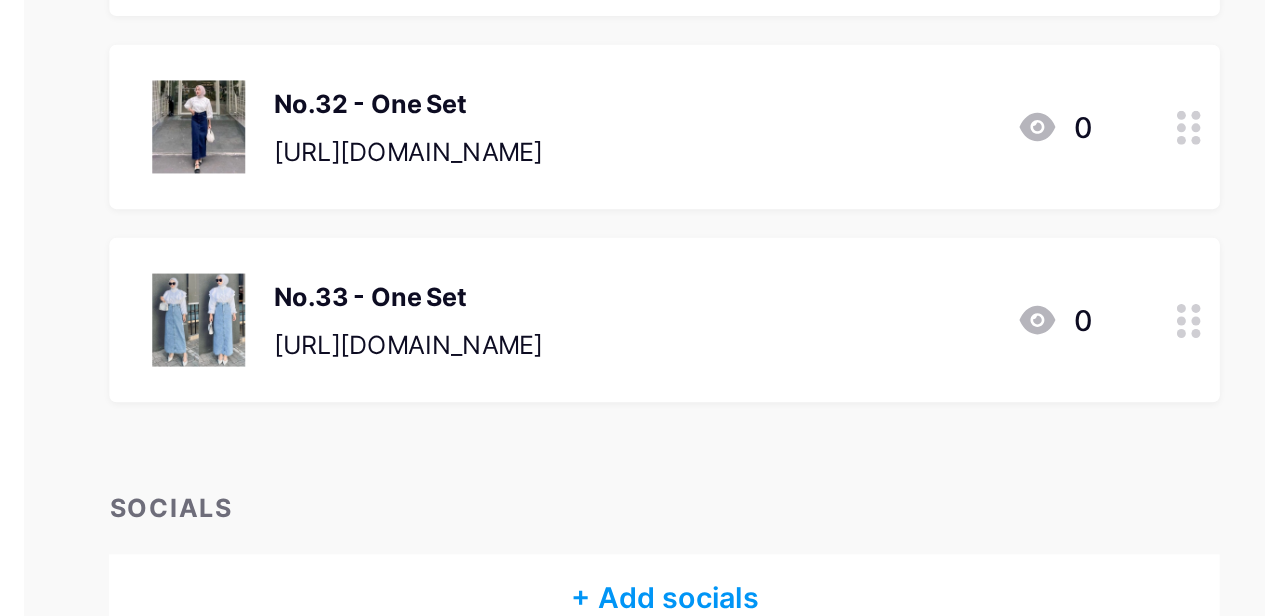 click at bounding box center [1221, 230] 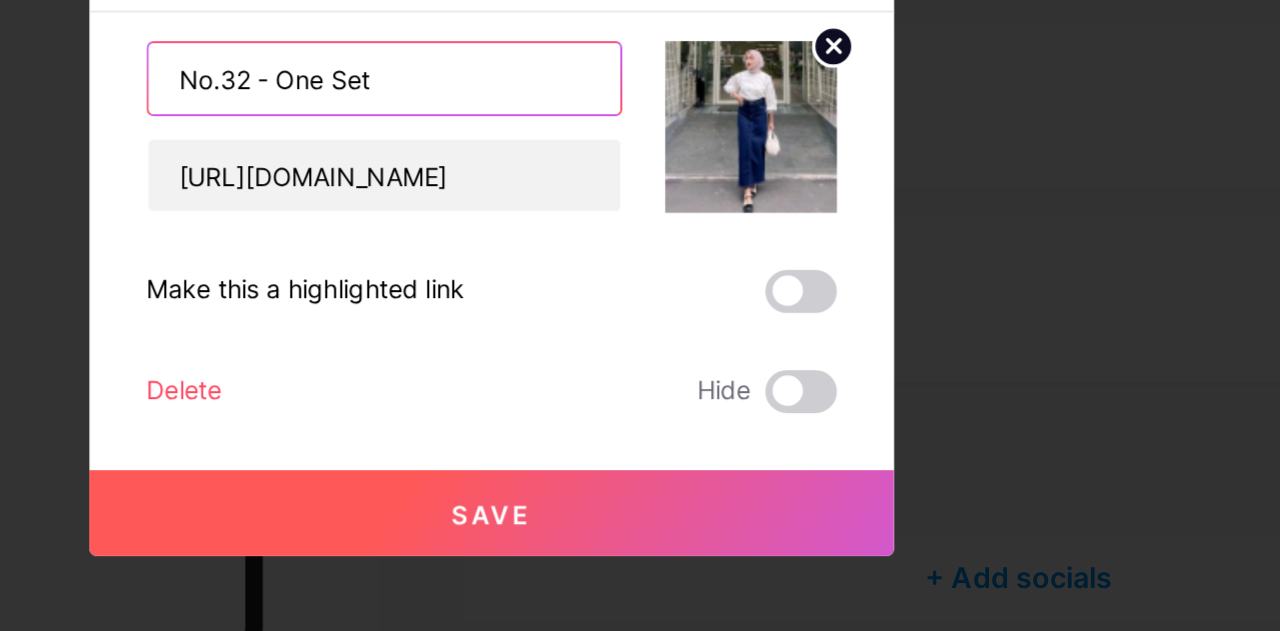 drag, startPoint x: 514, startPoint y: 236, endPoint x: 567, endPoint y: 237, distance: 53.009434 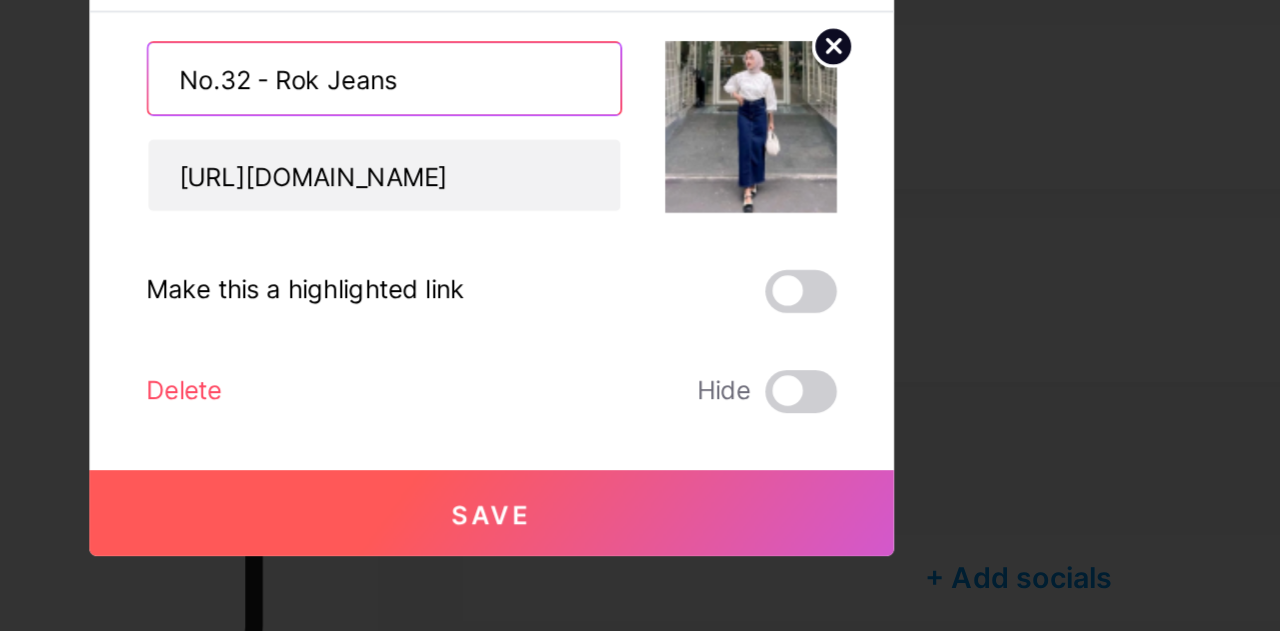drag, startPoint x: 456, startPoint y: 229, endPoint x: 600, endPoint y: 232, distance: 144.03125 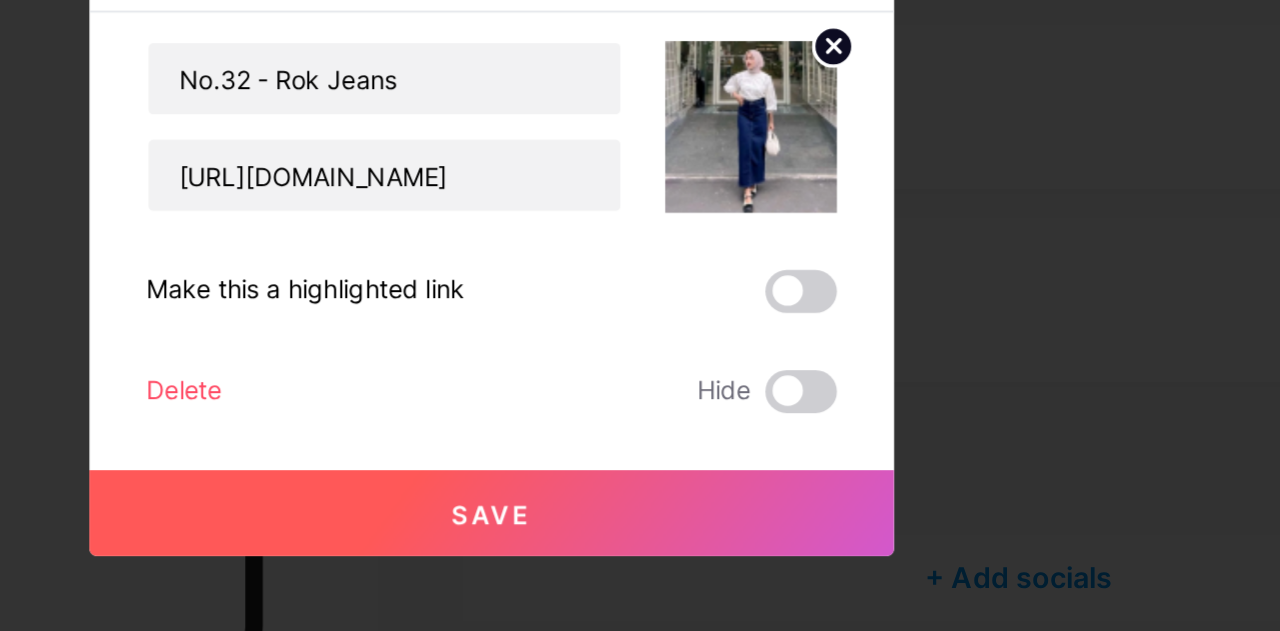click on "Save" at bounding box center (640, 472) 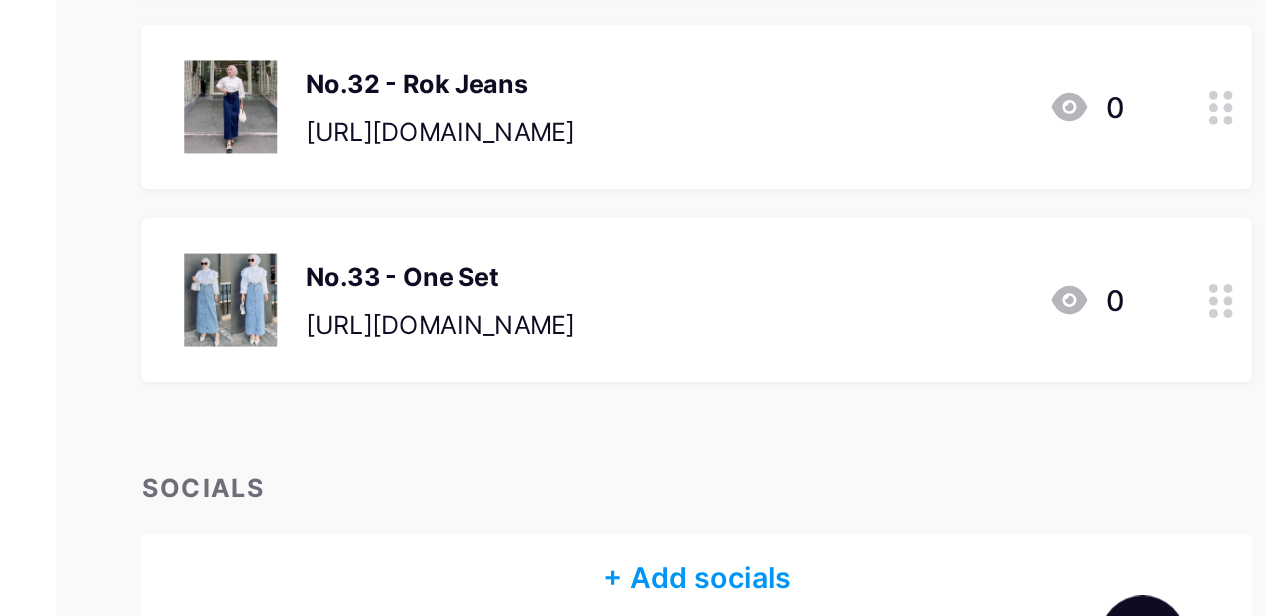 click 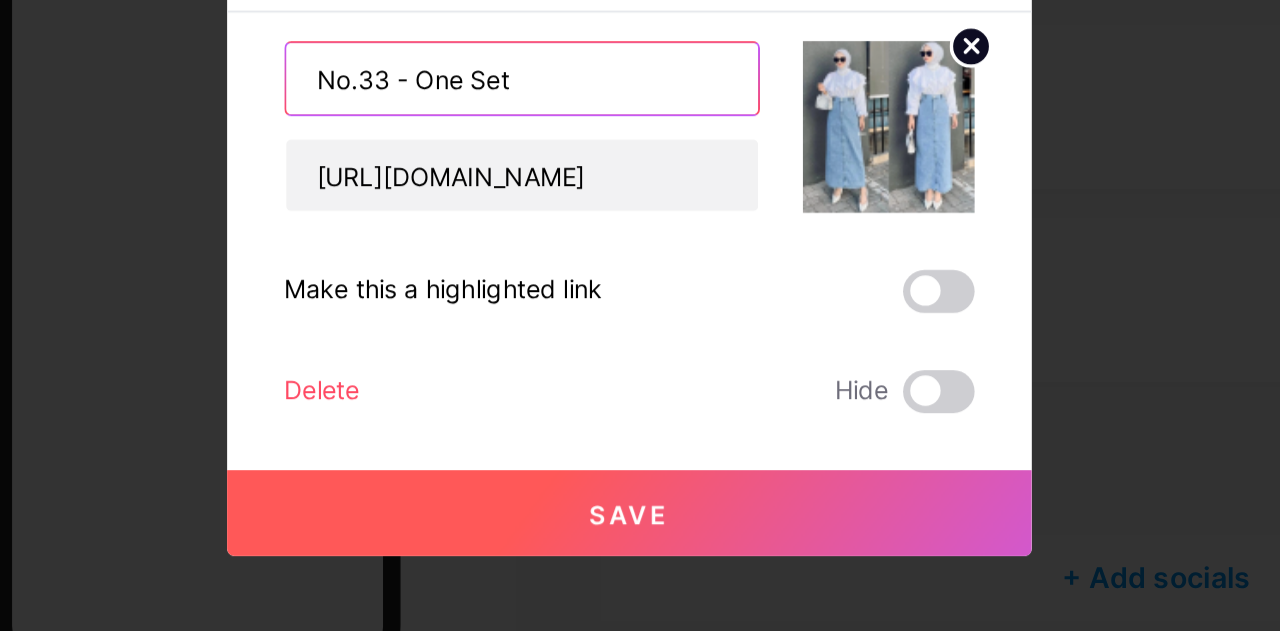 drag, startPoint x: 567, startPoint y: 229, endPoint x: 388, endPoint y: 229, distance: 179 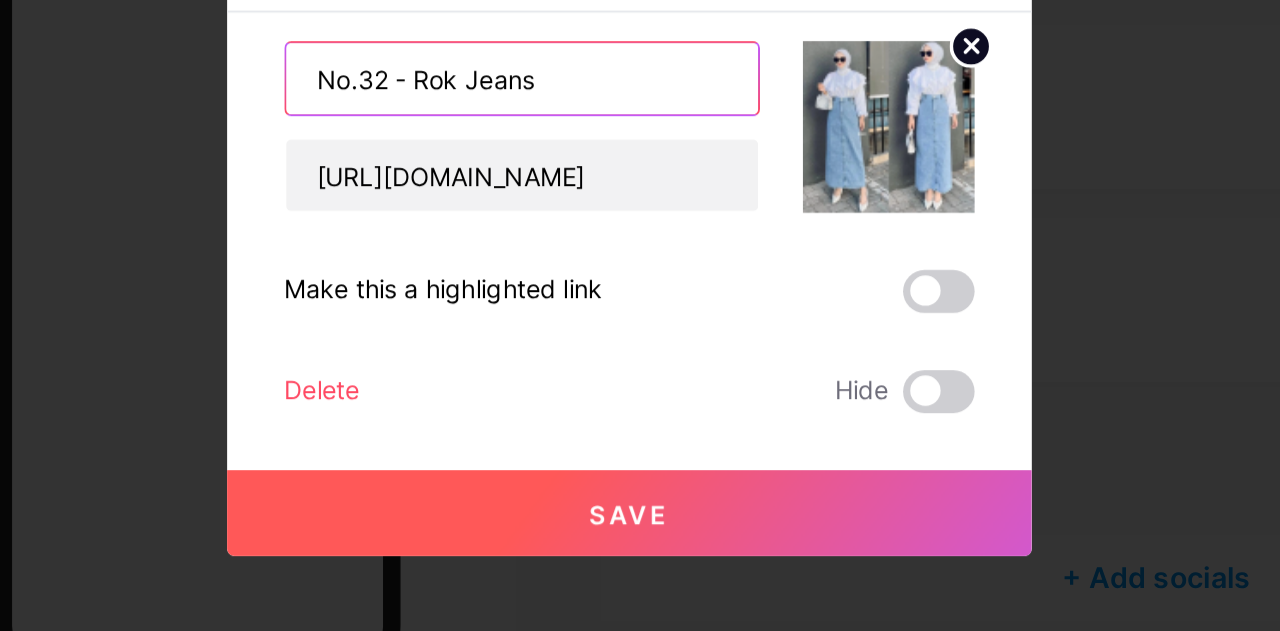 click on "No.32 - Rok Jeans" at bounding box center [580, 229] 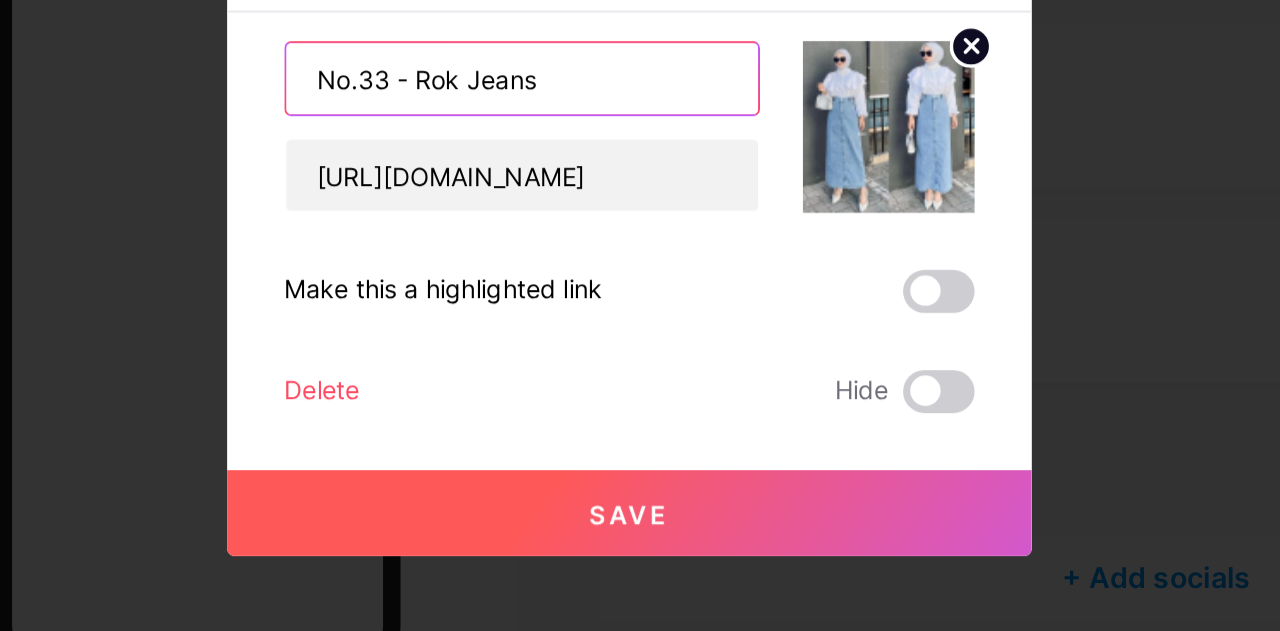 type on "No.33 - Rok Jeans" 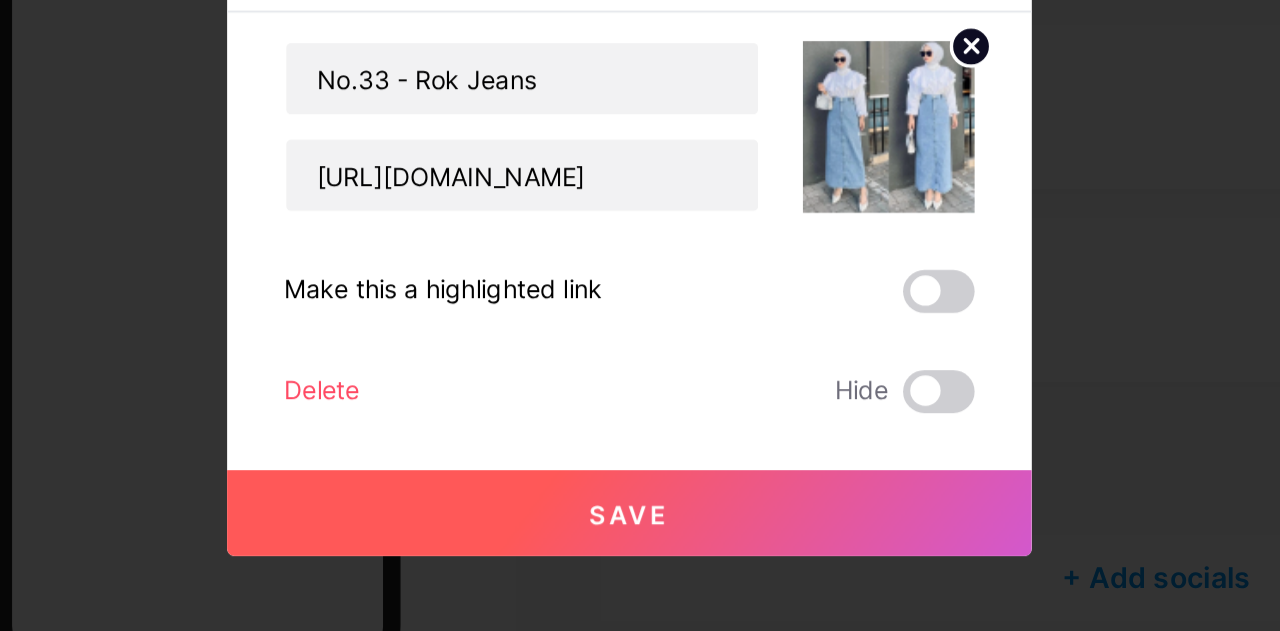 click on "Save" at bounding box center [640, 472] 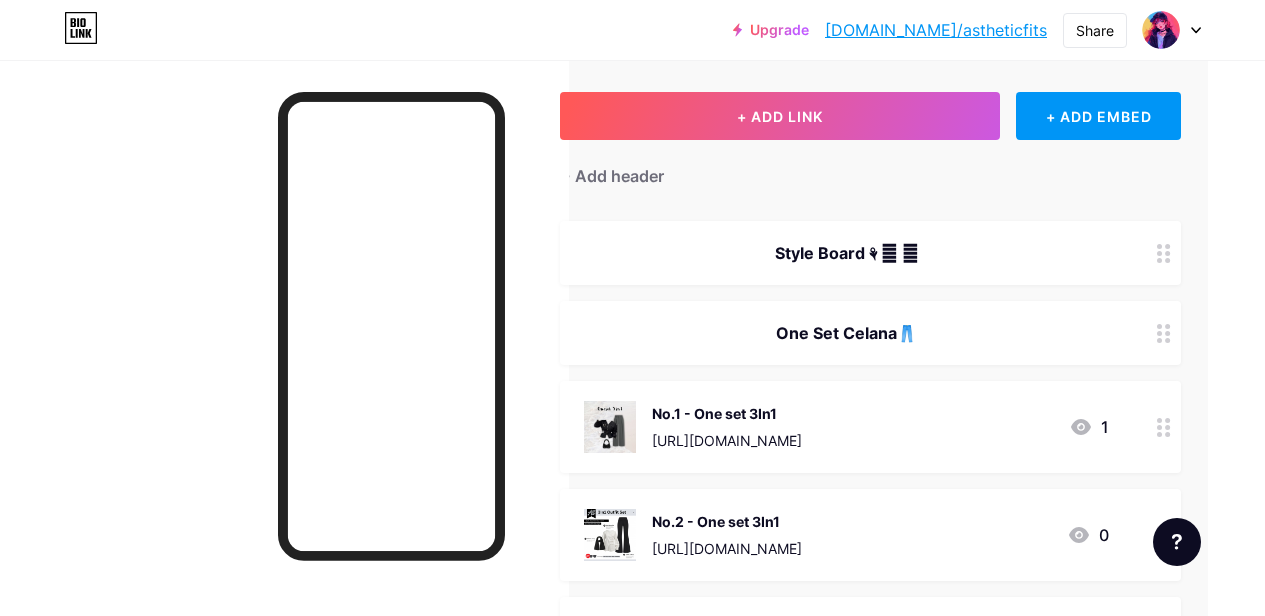 scroll, scrollTop: 0, scrollLeft: 63, axis: horizontal 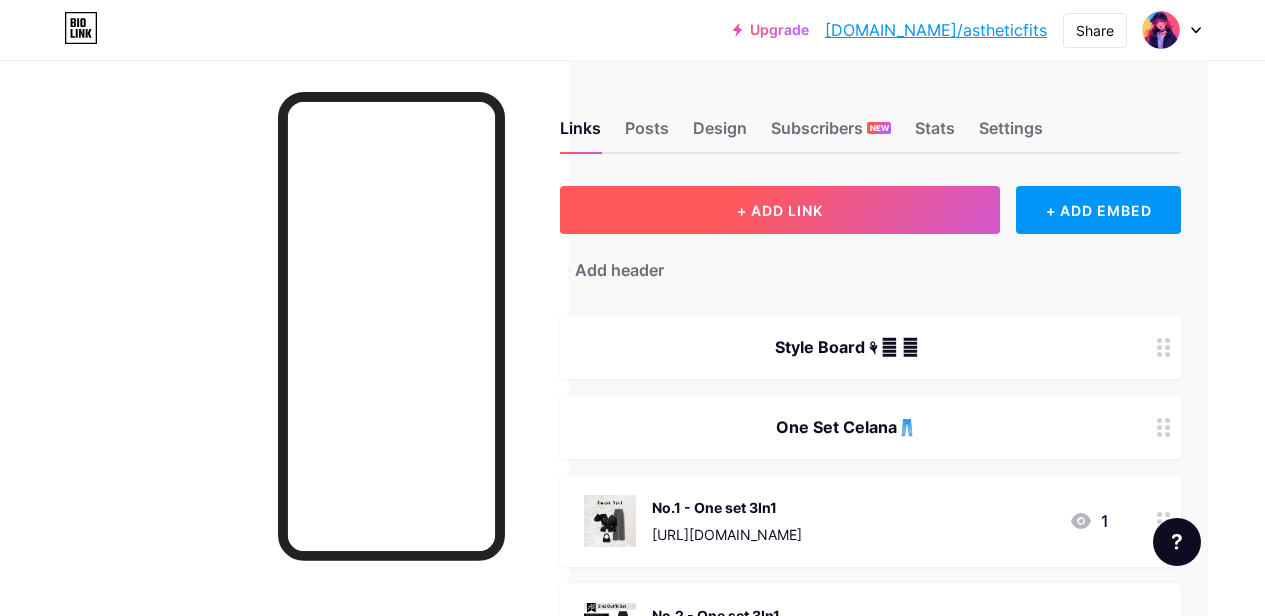 click on "+ ADD LINK" at bounding box center [780, 210] 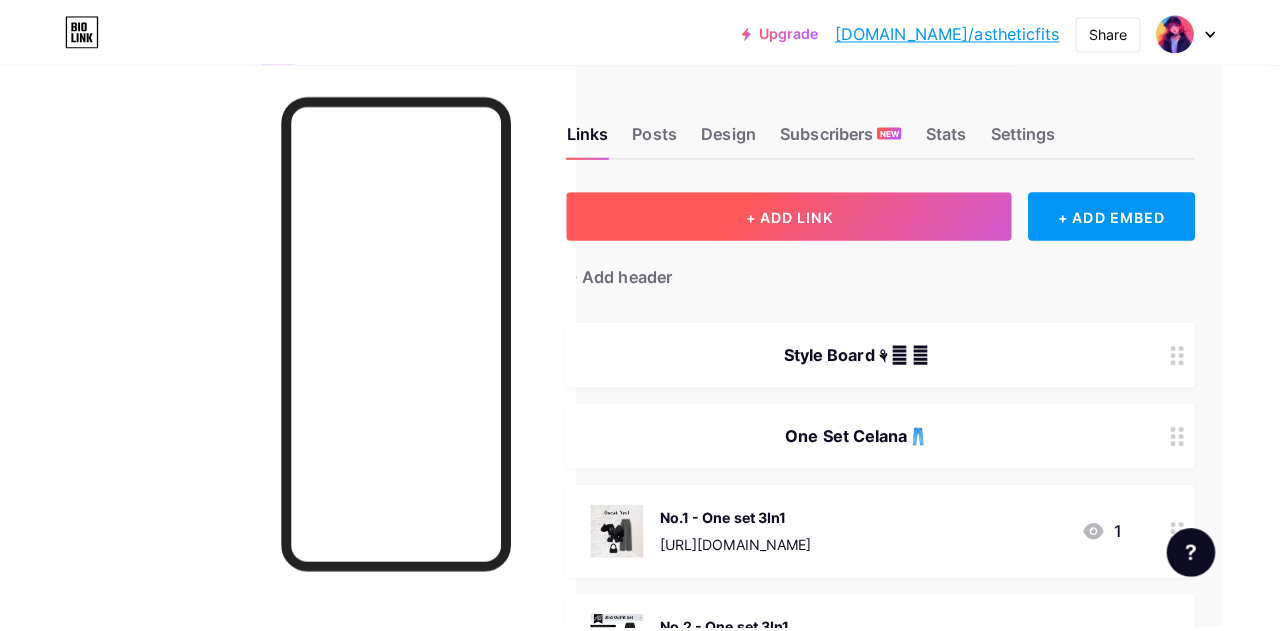 scroll, scrollTop: 0, scrollLeft: 49, axis: horizontal 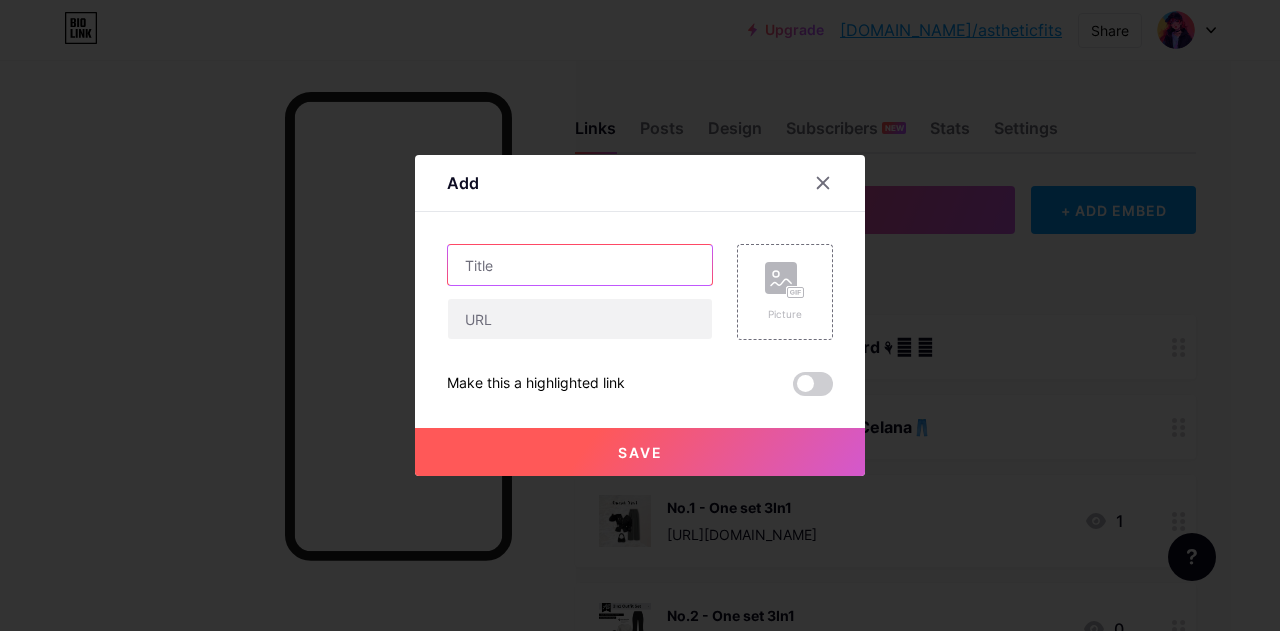 click at bounding box center [580, 265] 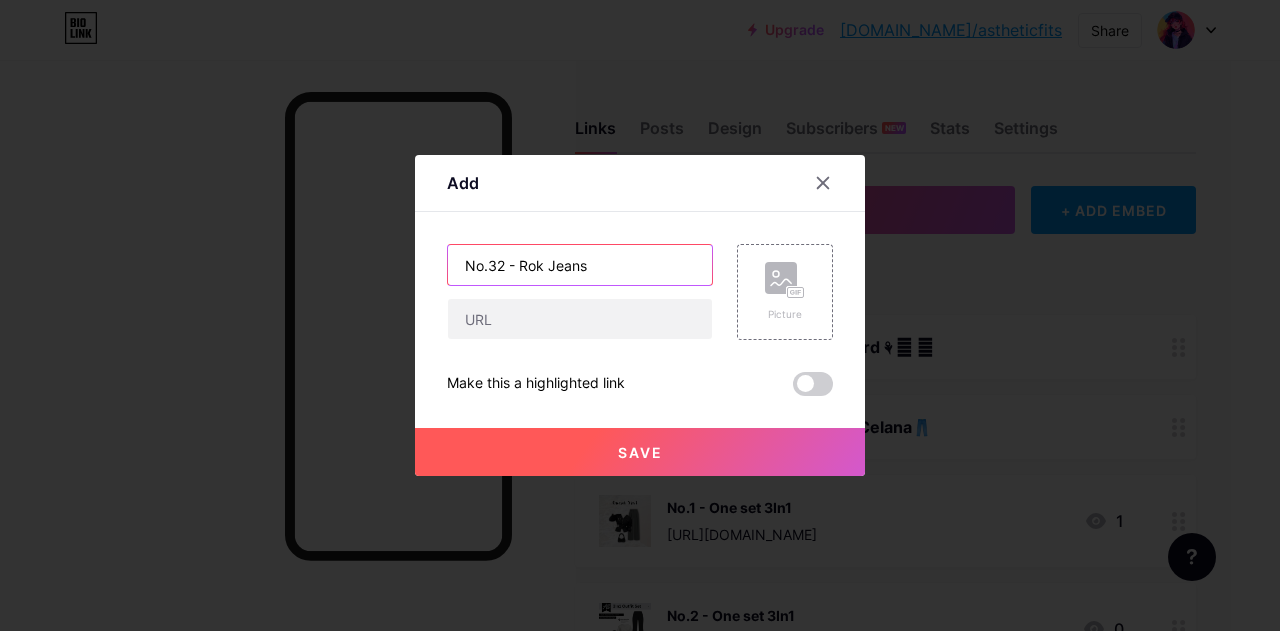 click on "No.32 - Rok Jeans" at bounding box center (580, 265) 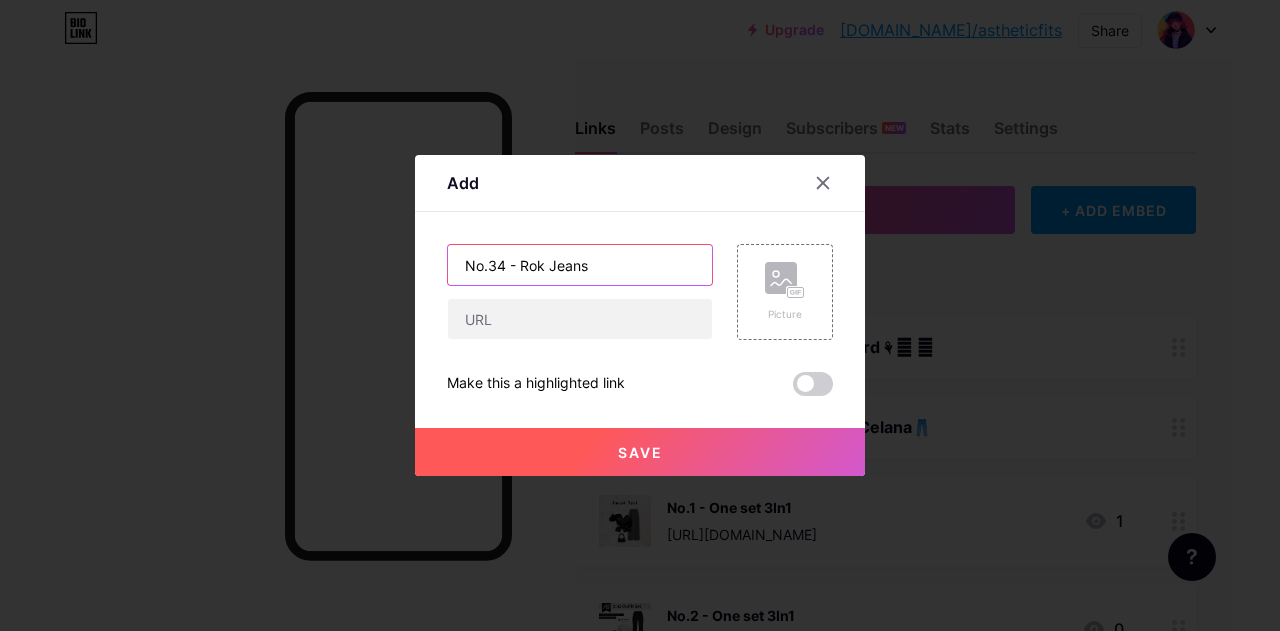 drag, startPoint x: 513, startPoint y: 267, endPoint x: 537, endPoint y: 267, distance: 24 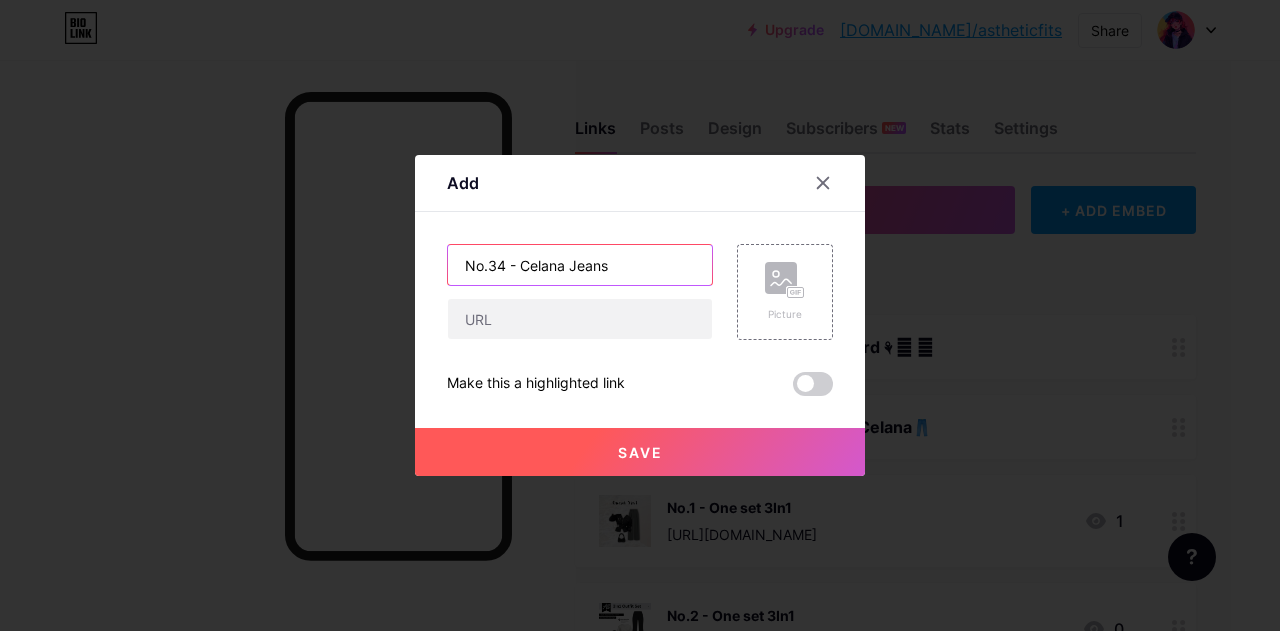 type on "No.34 - Celana Jeans" 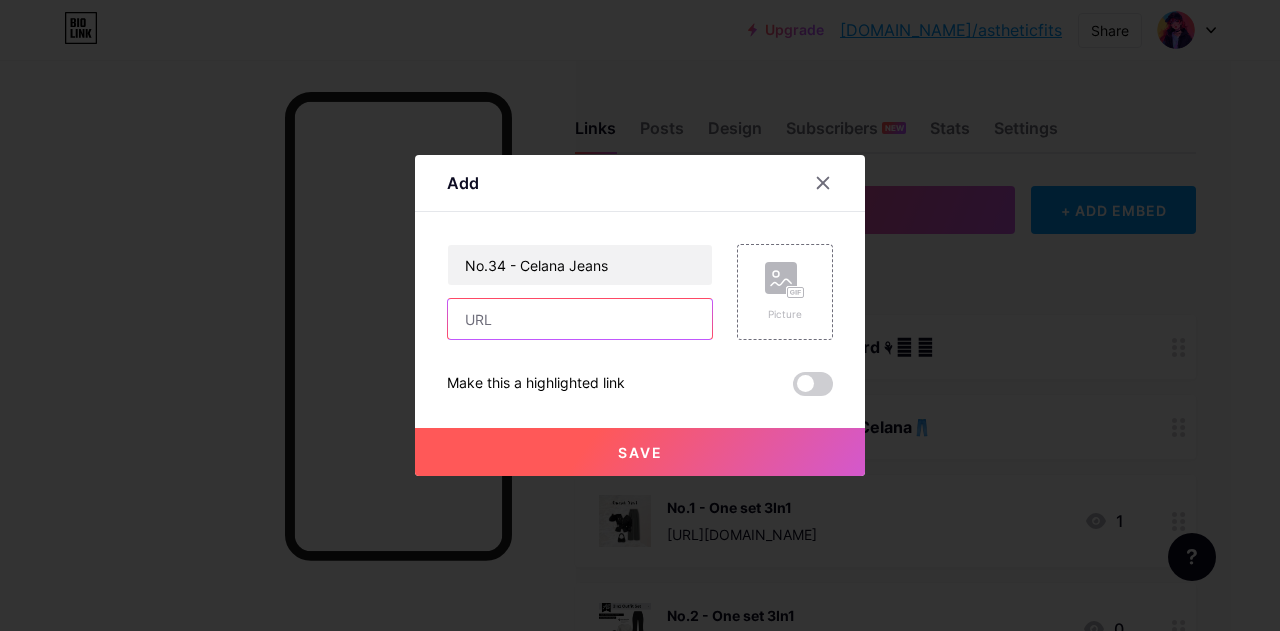 click at bounding box center (580, 319) 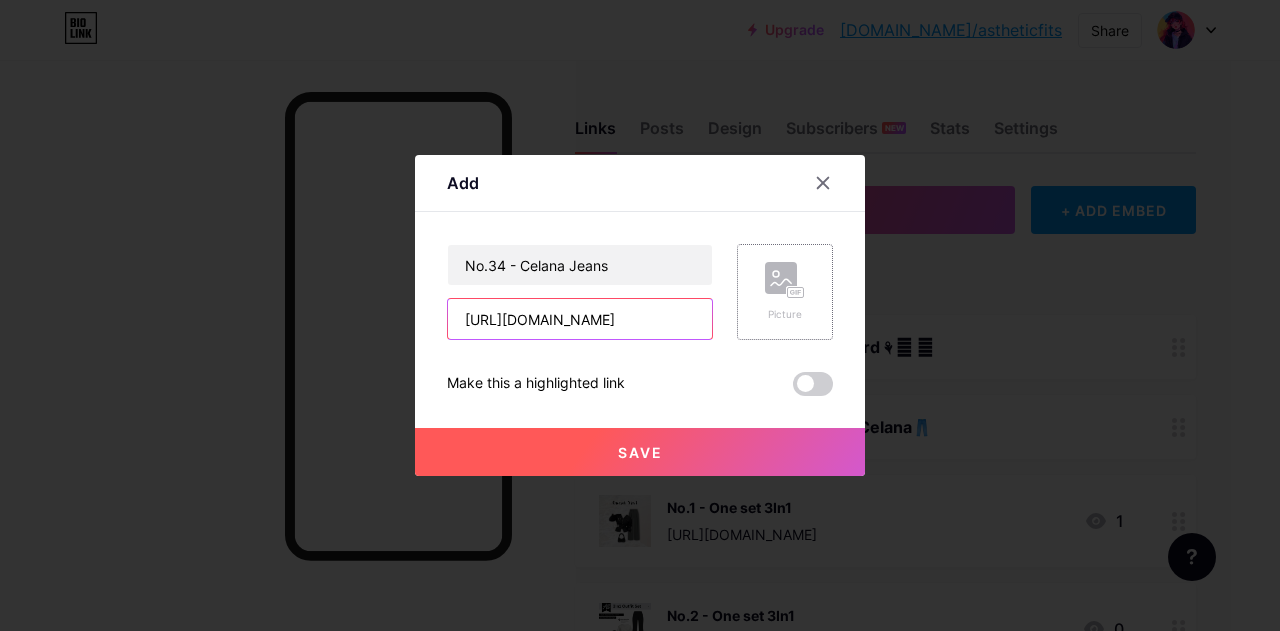 type on "[URL][DOMAIN_NAME]" 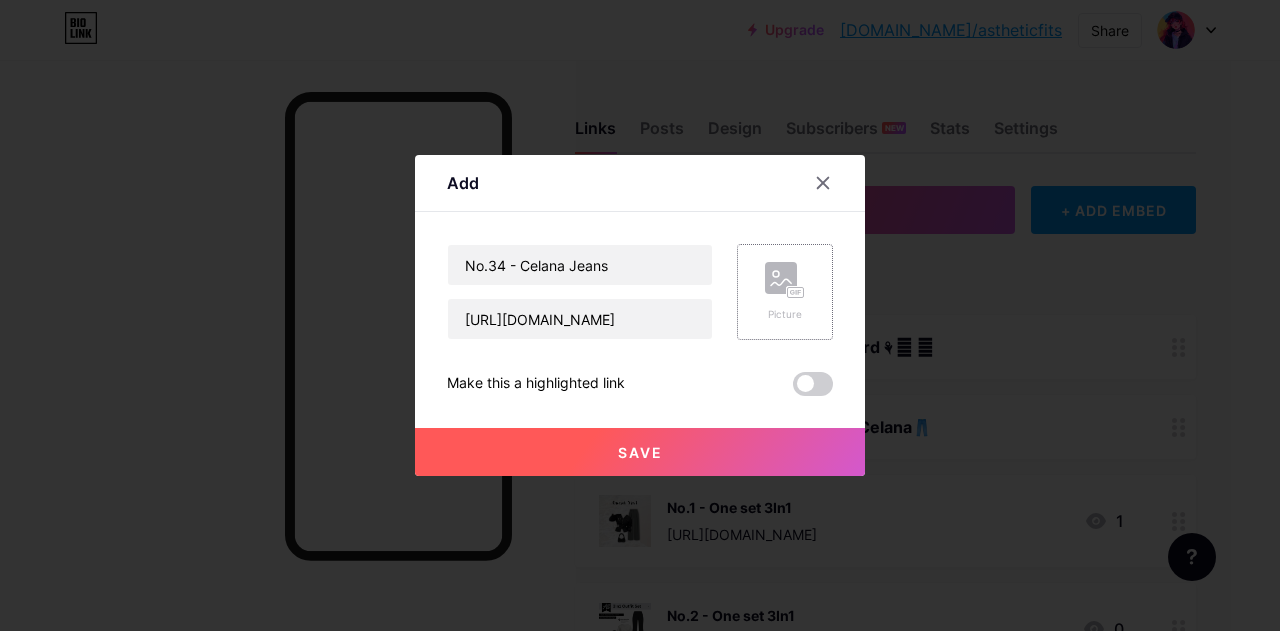 click on "Picture" at bounding box center (785, 292) 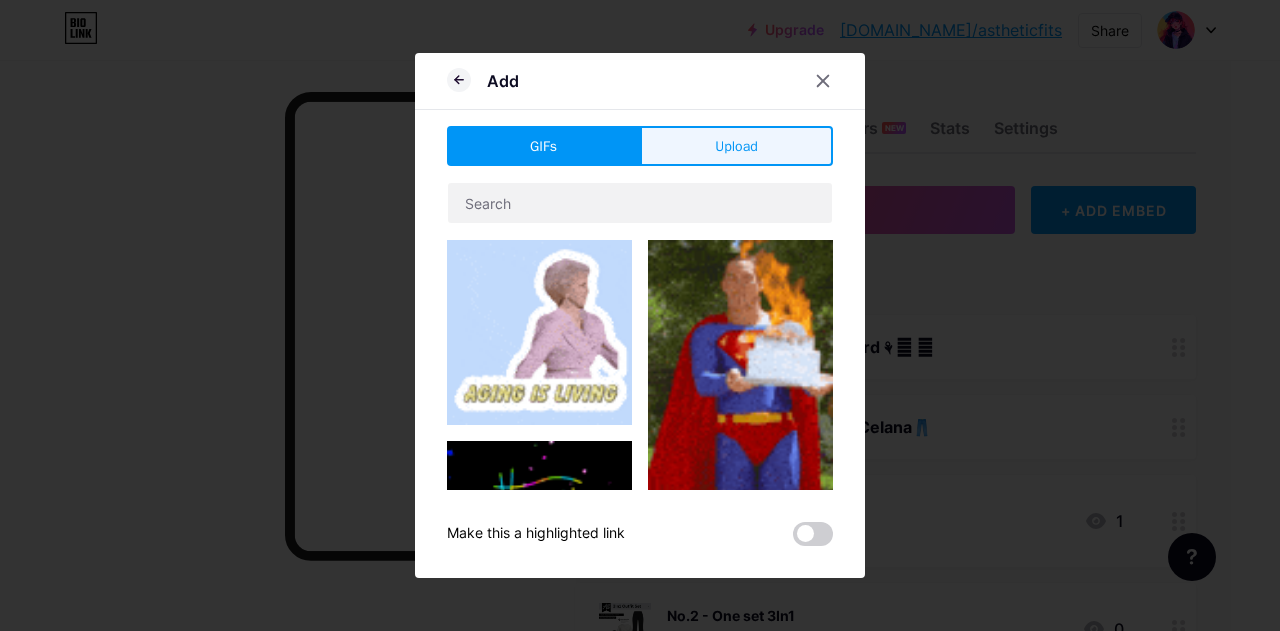 click on "Upload" at bounding box center (736, 146) 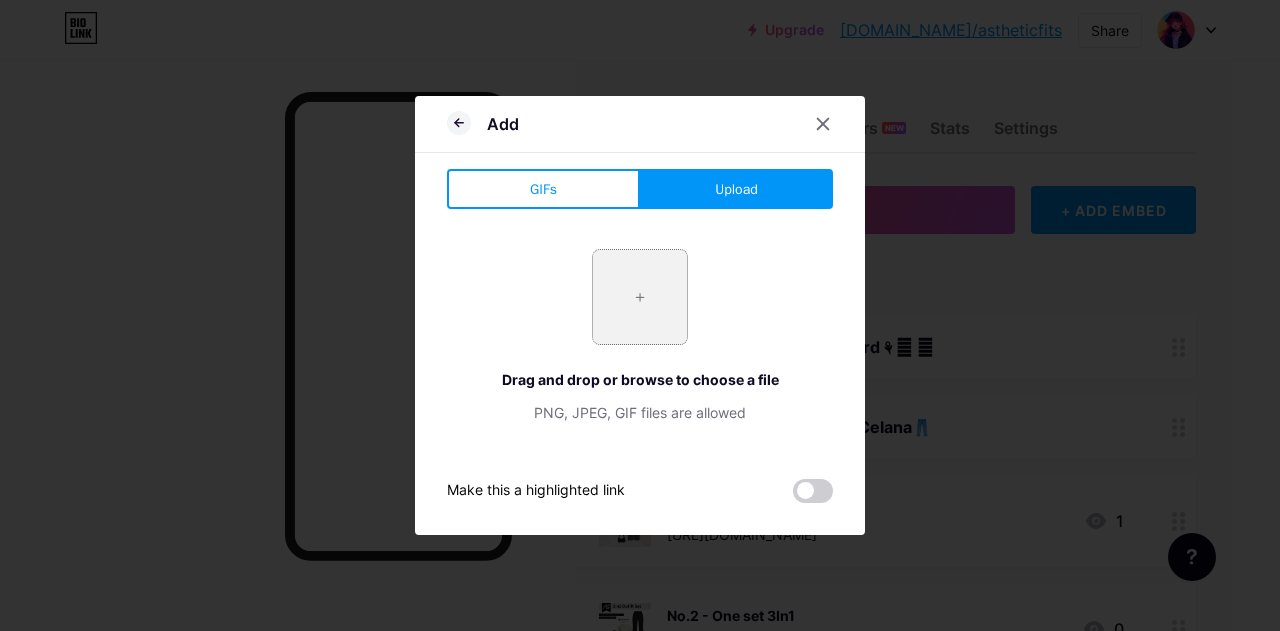 click at bounding box center [640, 297] 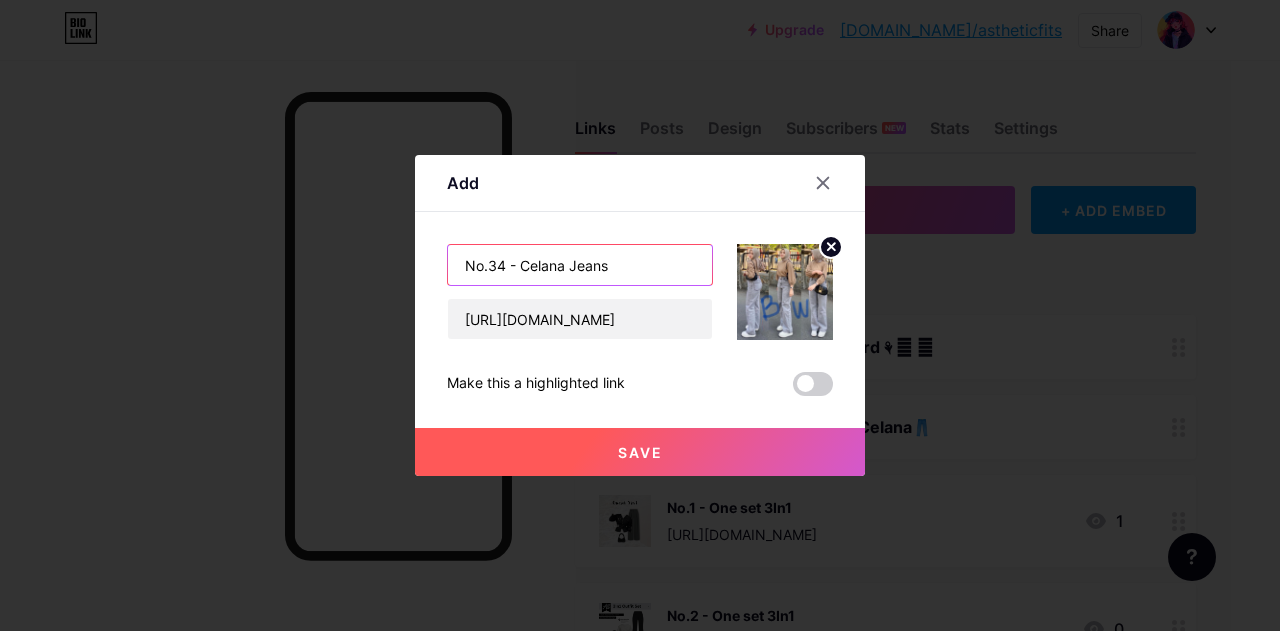 drag, startPoint x: 603, startPoint y: 266, endPoint x: 342, endPoint y: 309, distance: 264.51843 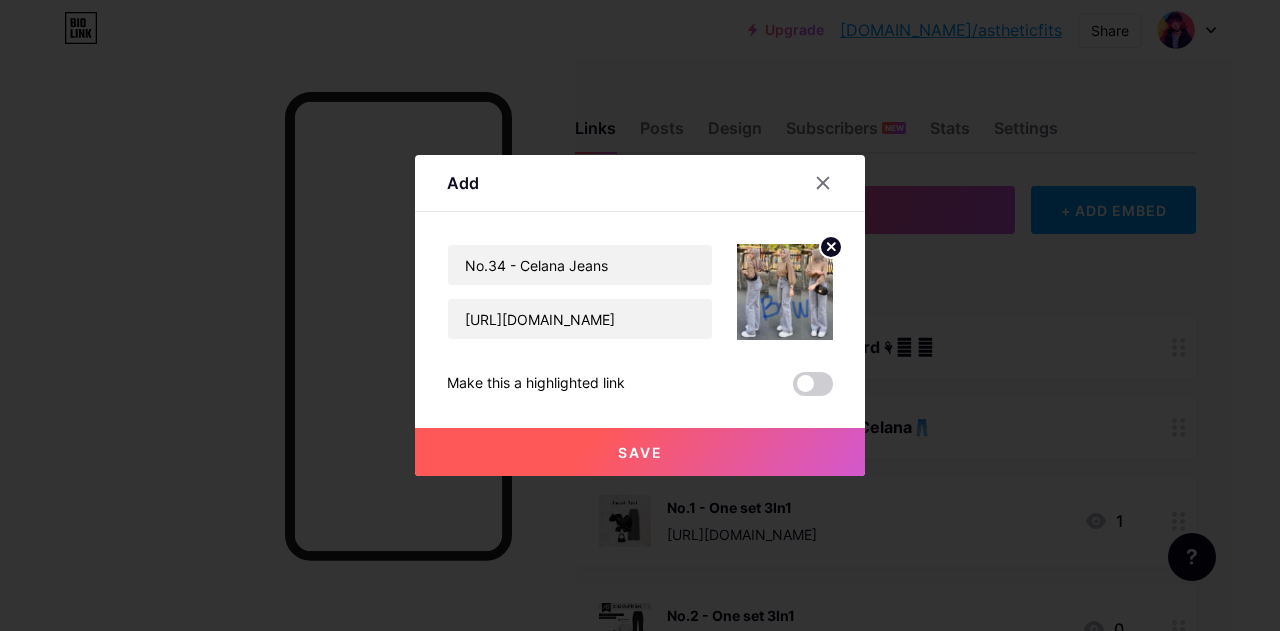 click on "Save" at bounding box center (640, 452) 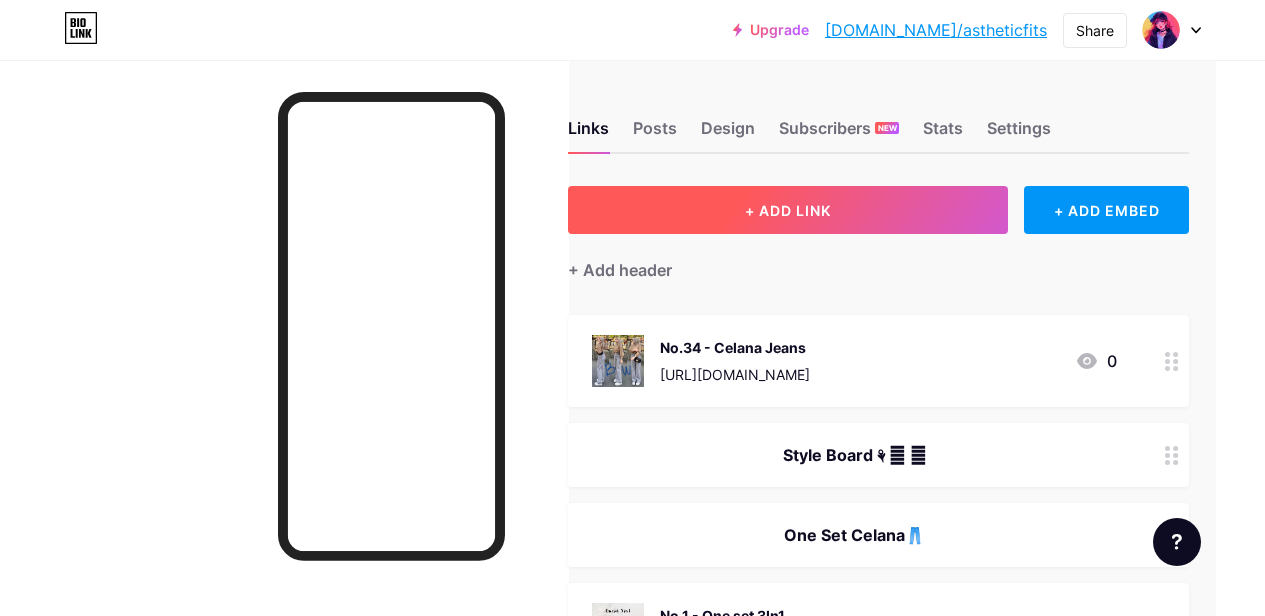 click on "+ ADD LINK" at bounding box center [788, 210] 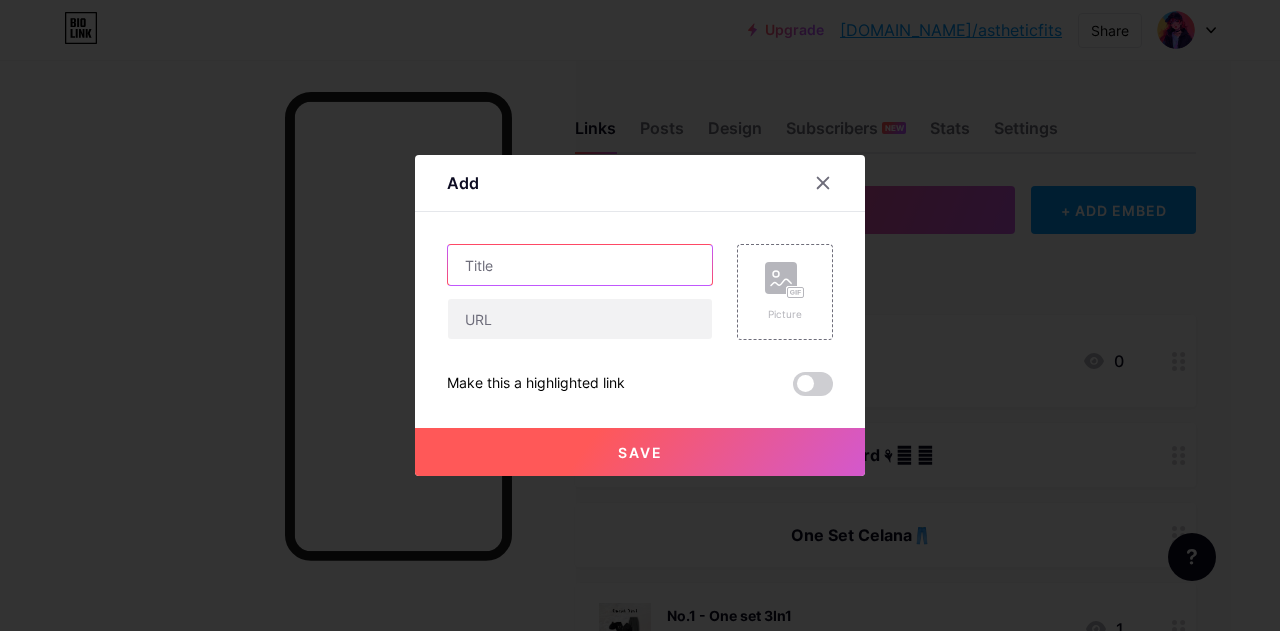click at bounding box center (580, 265) 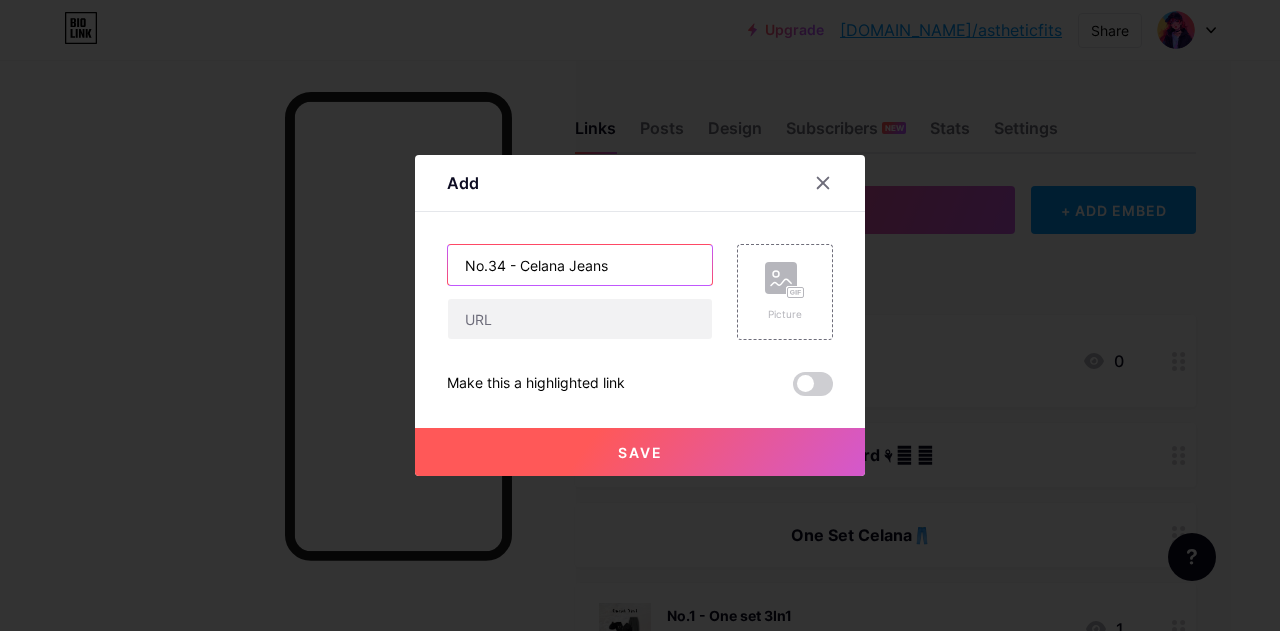 click on "No.34 - Celana Jeans" at bounding box center [580, 265] 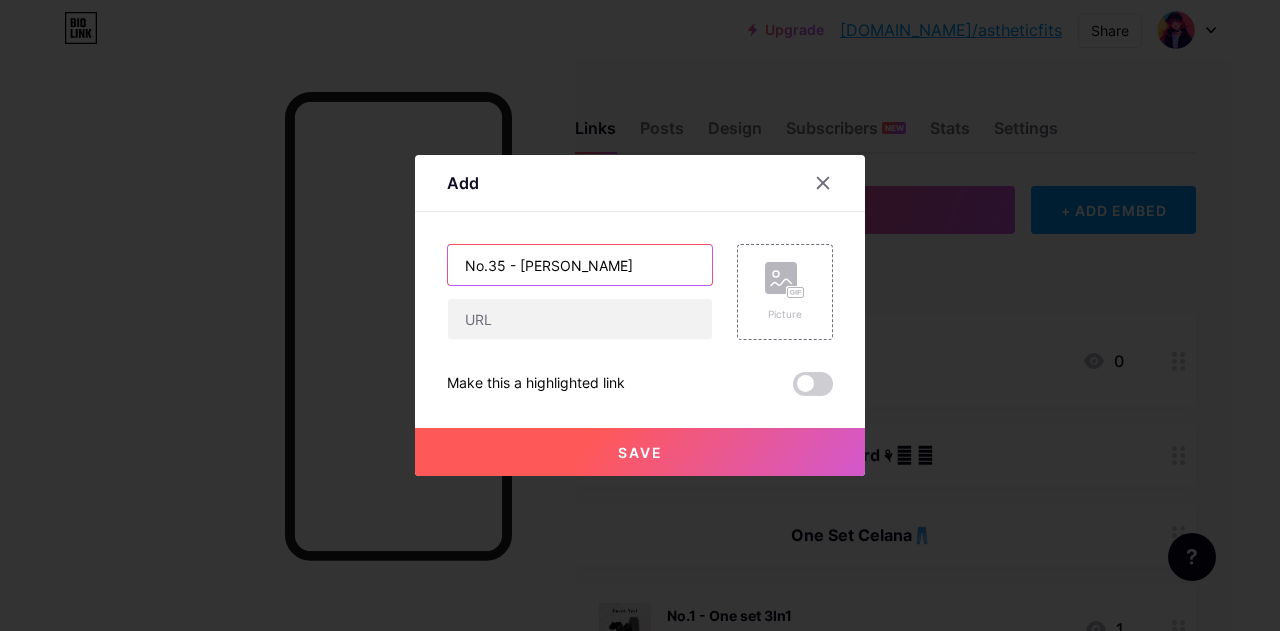 type on "No.35 - [PERSON_NAME]" 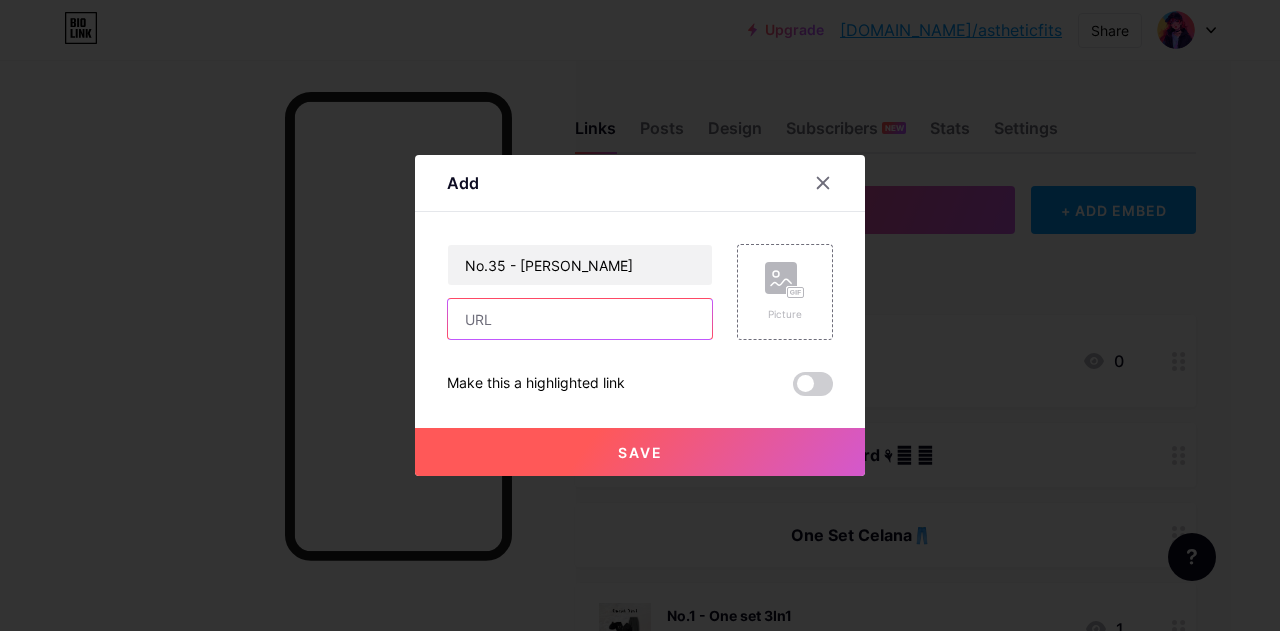 click at bounding box center [580, 319] 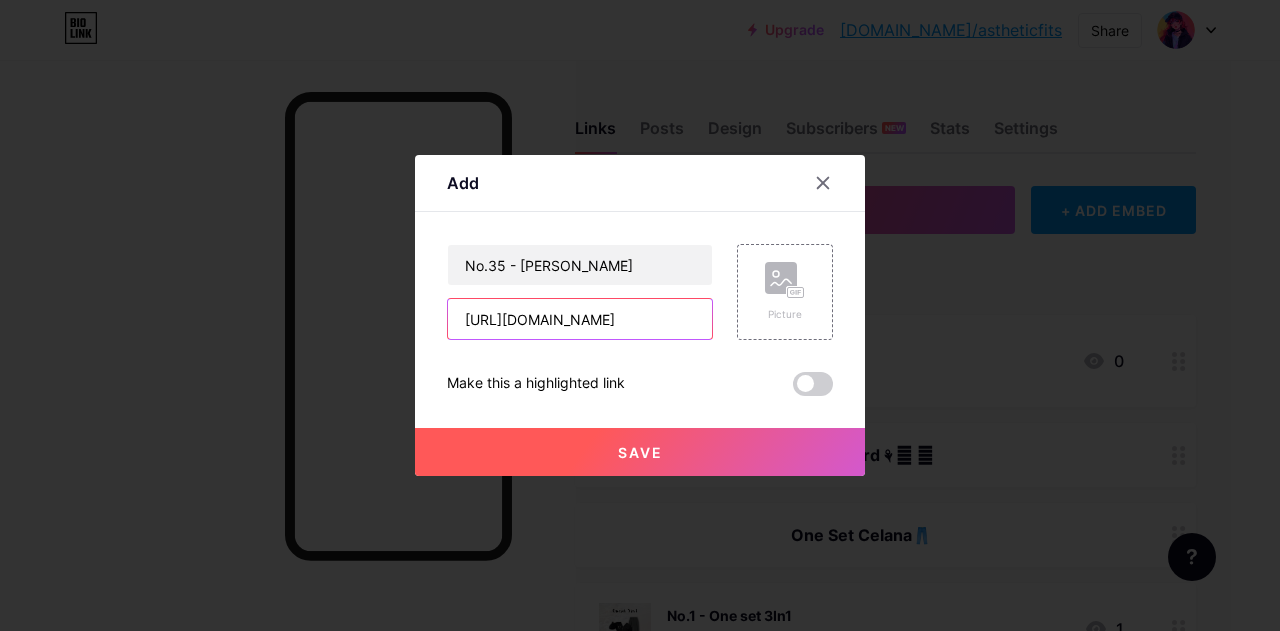 scroll, scrollTop: 0, scrollLeft: 12, axis: horizontal 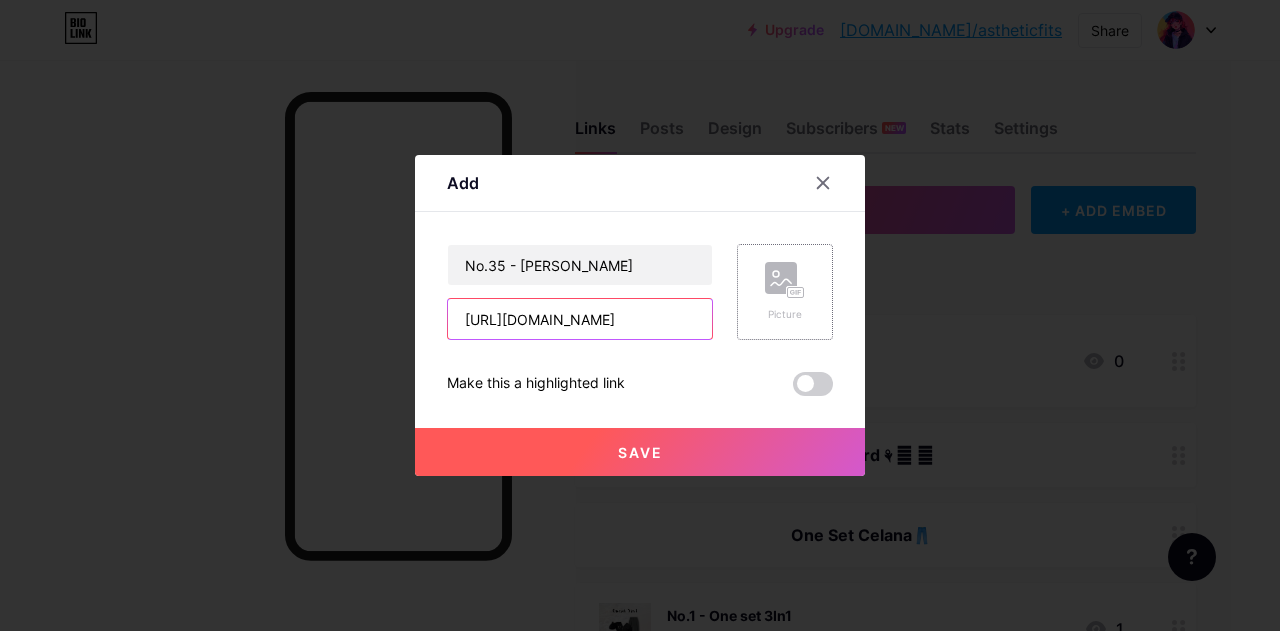 type on "[URL][DOMAIN_NAME]" 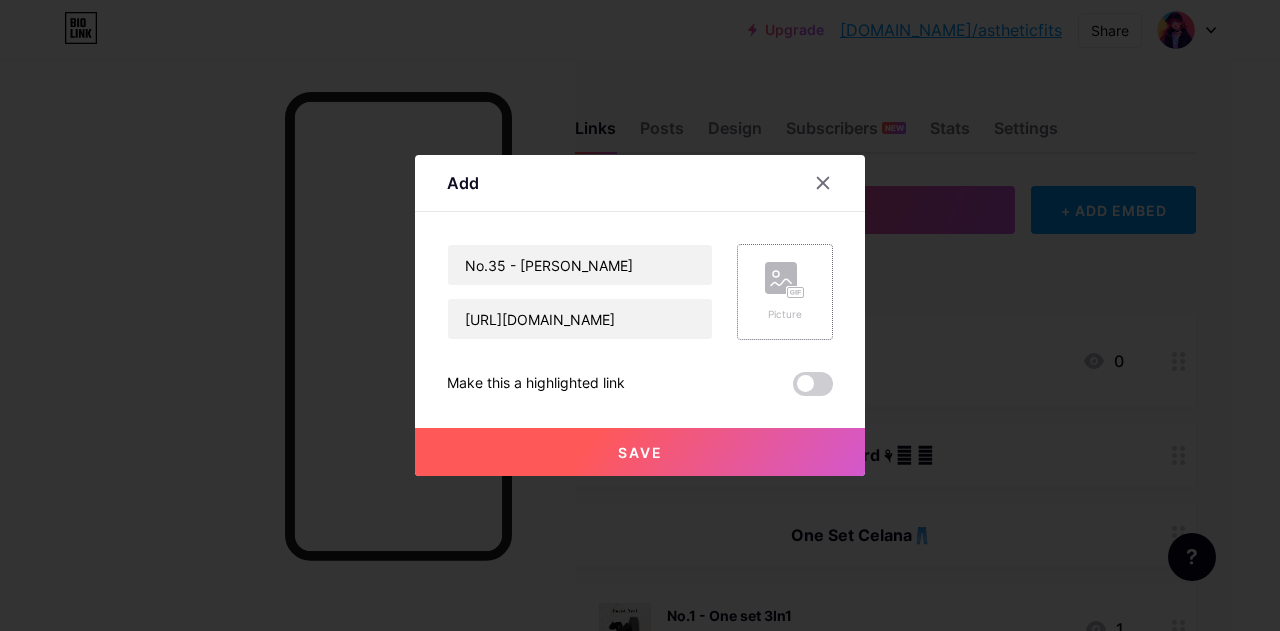 scroll, scrollTop: 0, scrollLeft: 0, axis: both 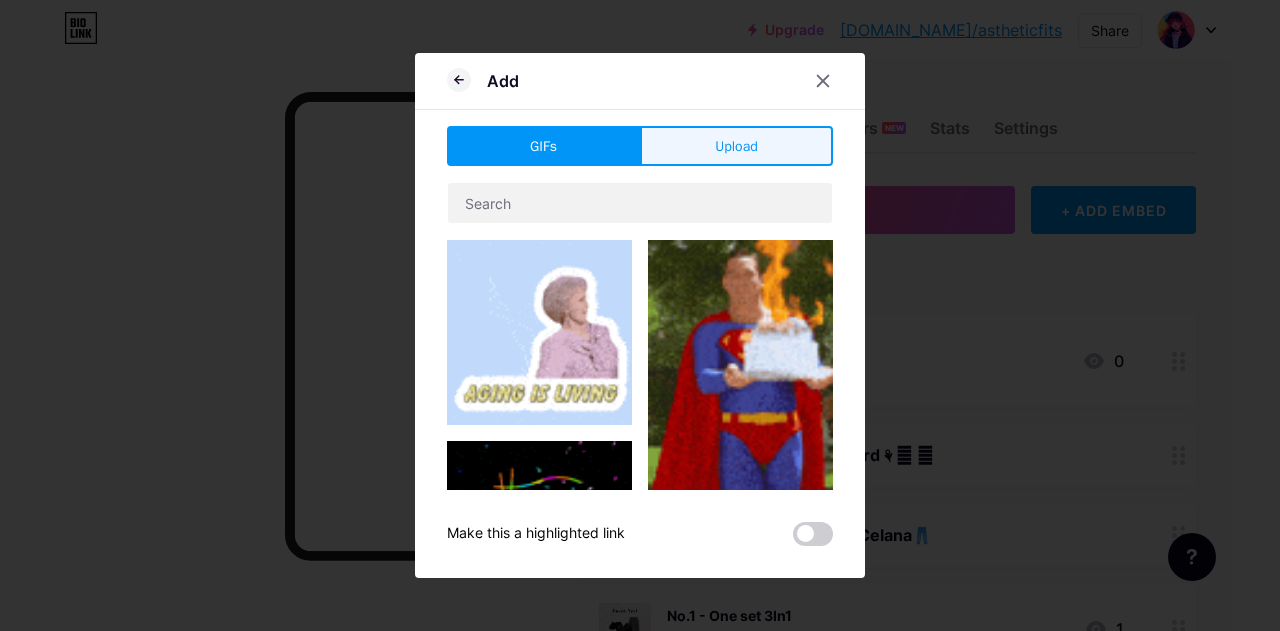 click on "Upload" at bounding box center (736, 146) 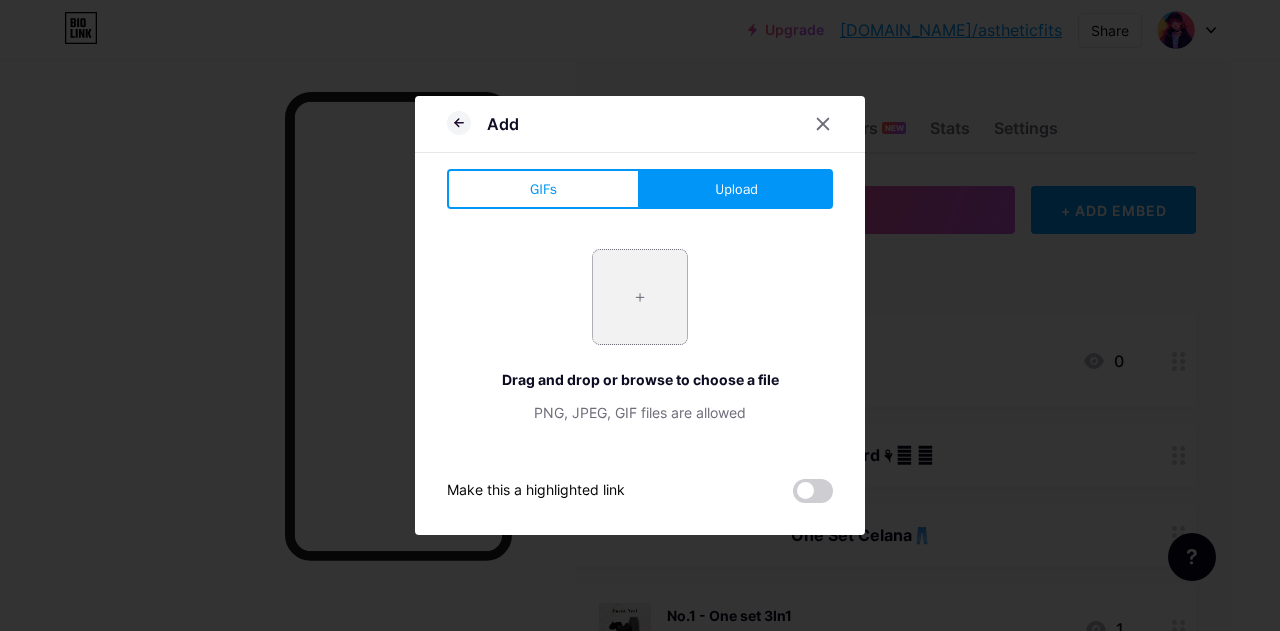 click at bounding box center (640, 297) 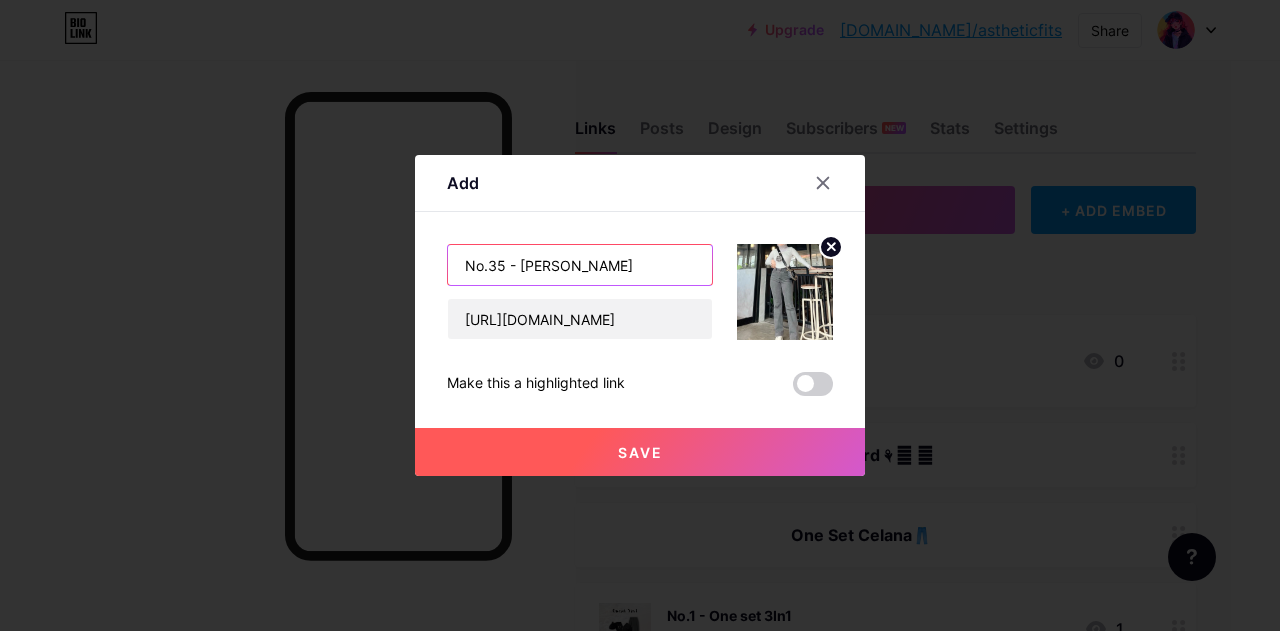 drag, startPoint x: 617, startPoint y: 283, endPoint x: 449, endPoint y: 281, distance: 168.0119 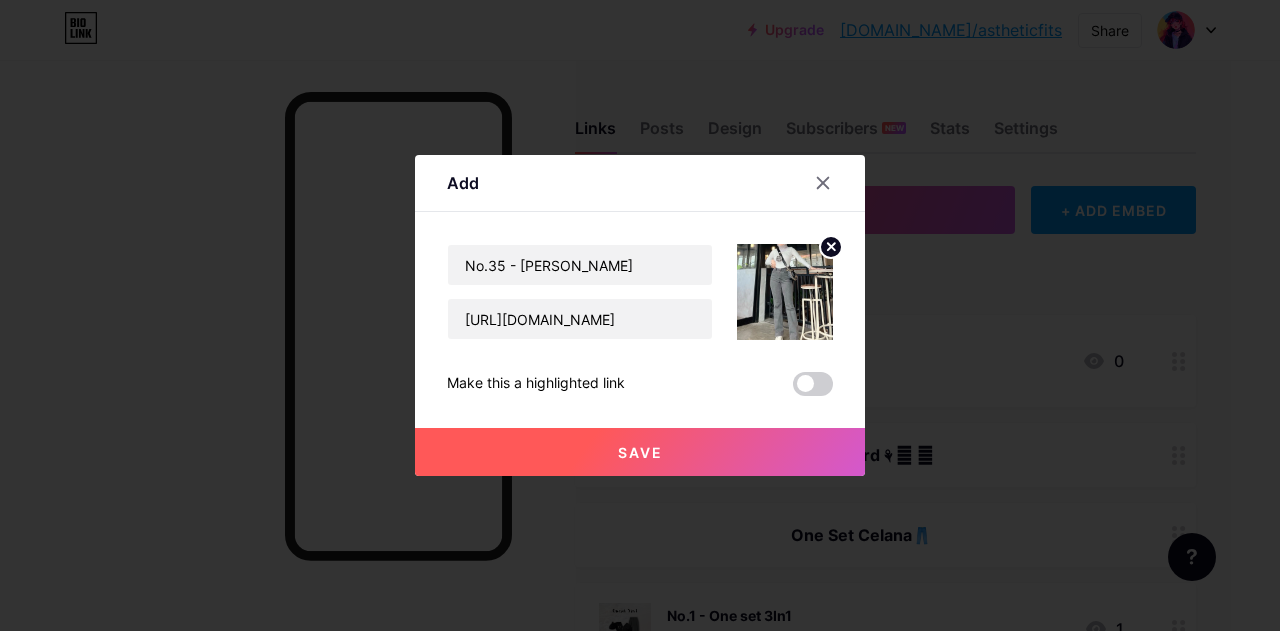 click on "Save" at bounding box center [640, 452] 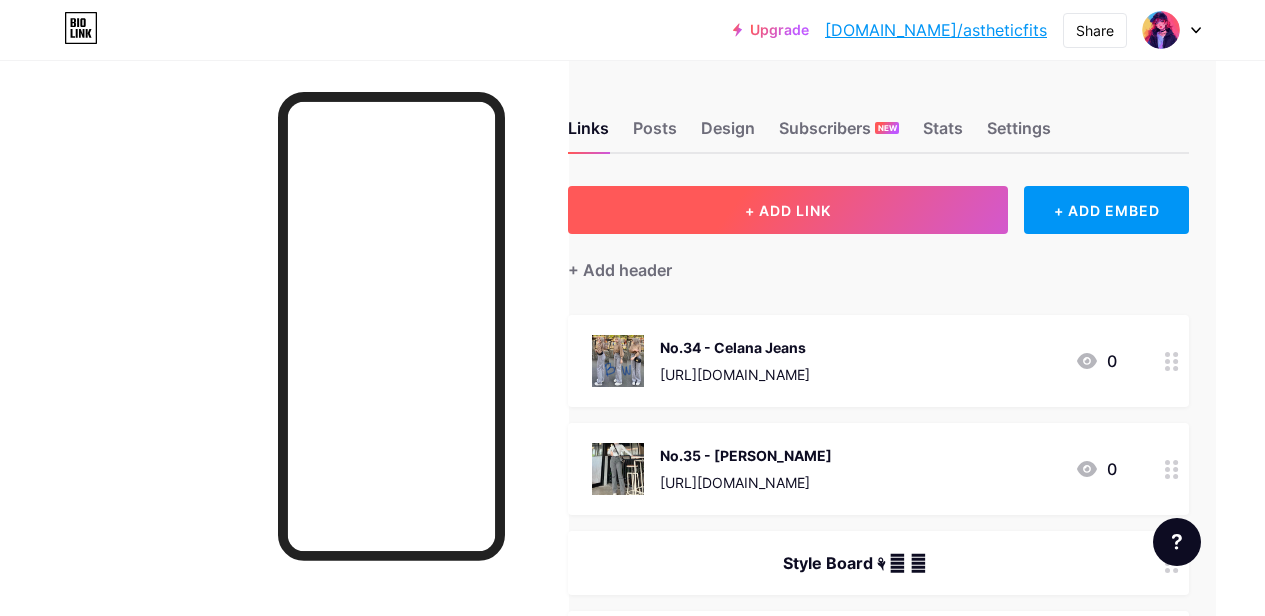 click on "+ ADD LINK" at bounding box center (788, 210) 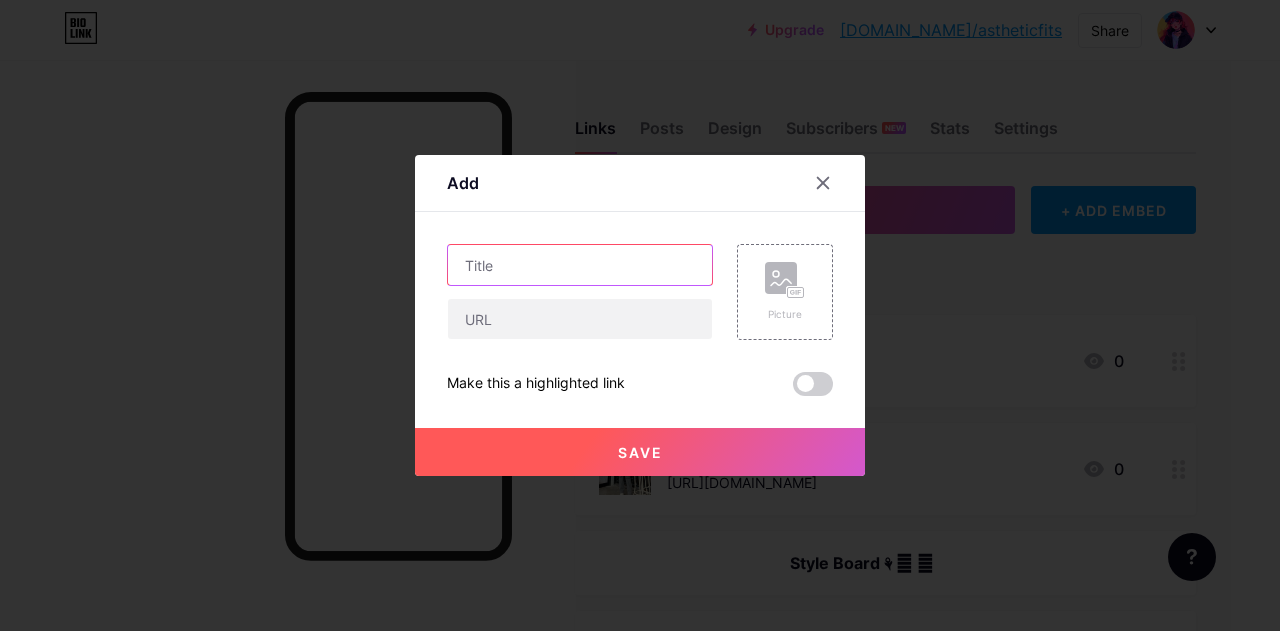 click at bounding box center [580, 265] 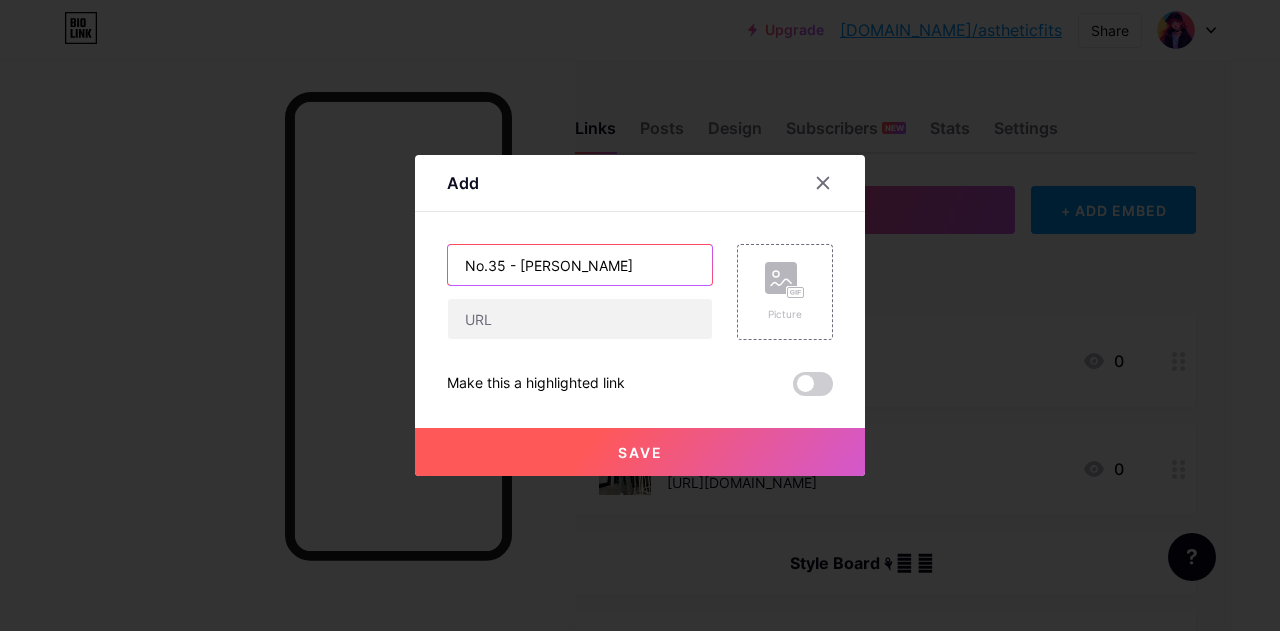 click on "No.35 - [PERSON_NAME]" at bounding box center (580, 265) 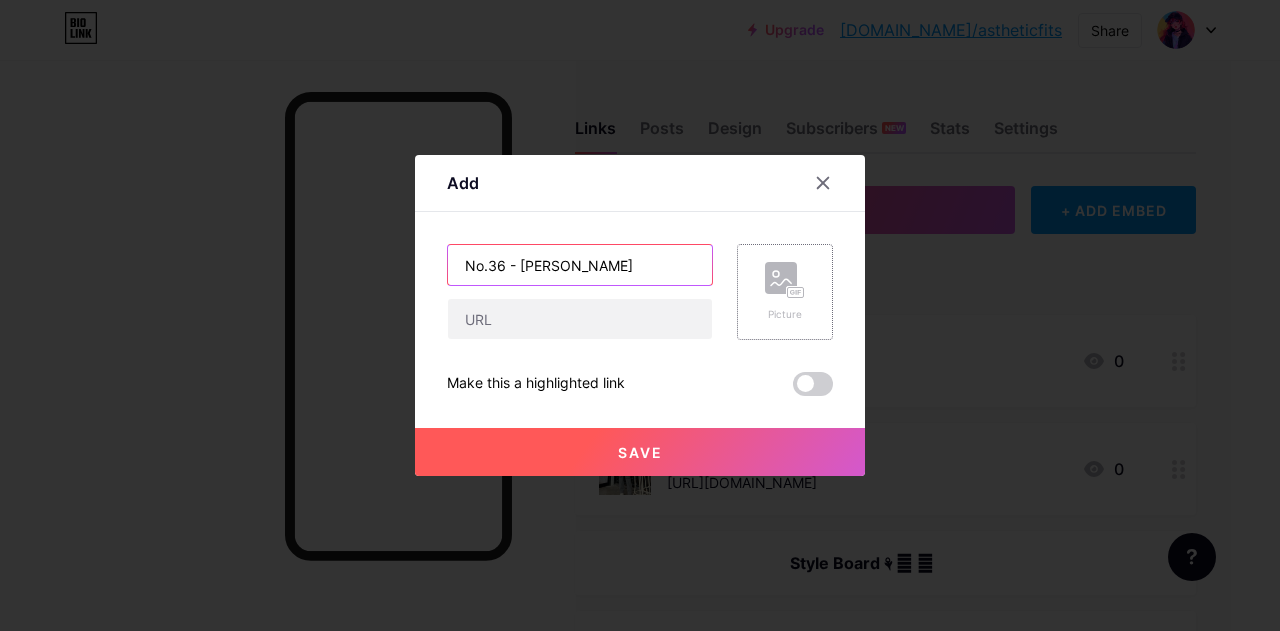 type on "No.36 - [PERSON_NAME]" 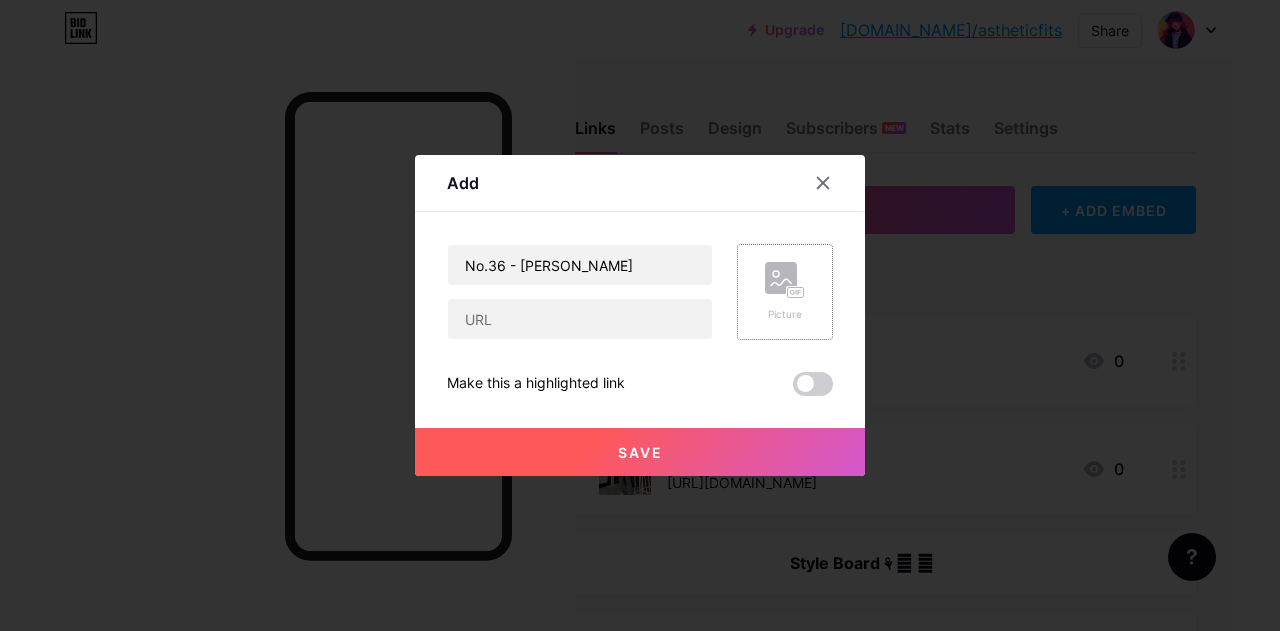 click on "Picture" at bounding box center [785, 292] 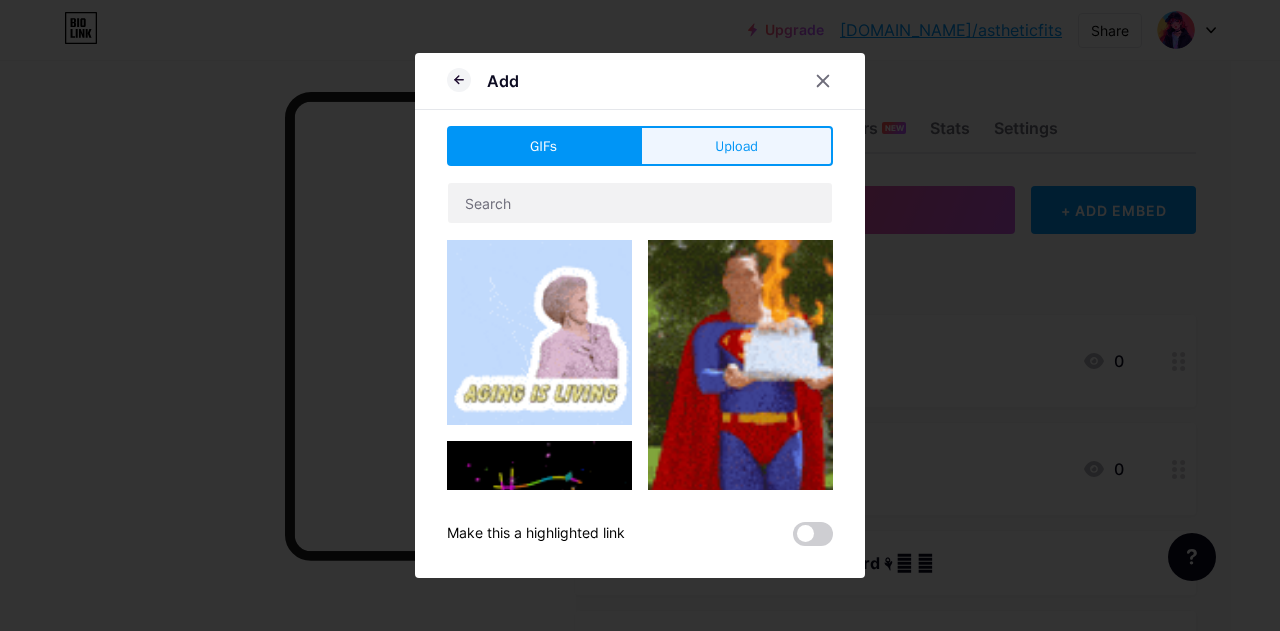 click on "Upload" at bounding box center (736, 146) 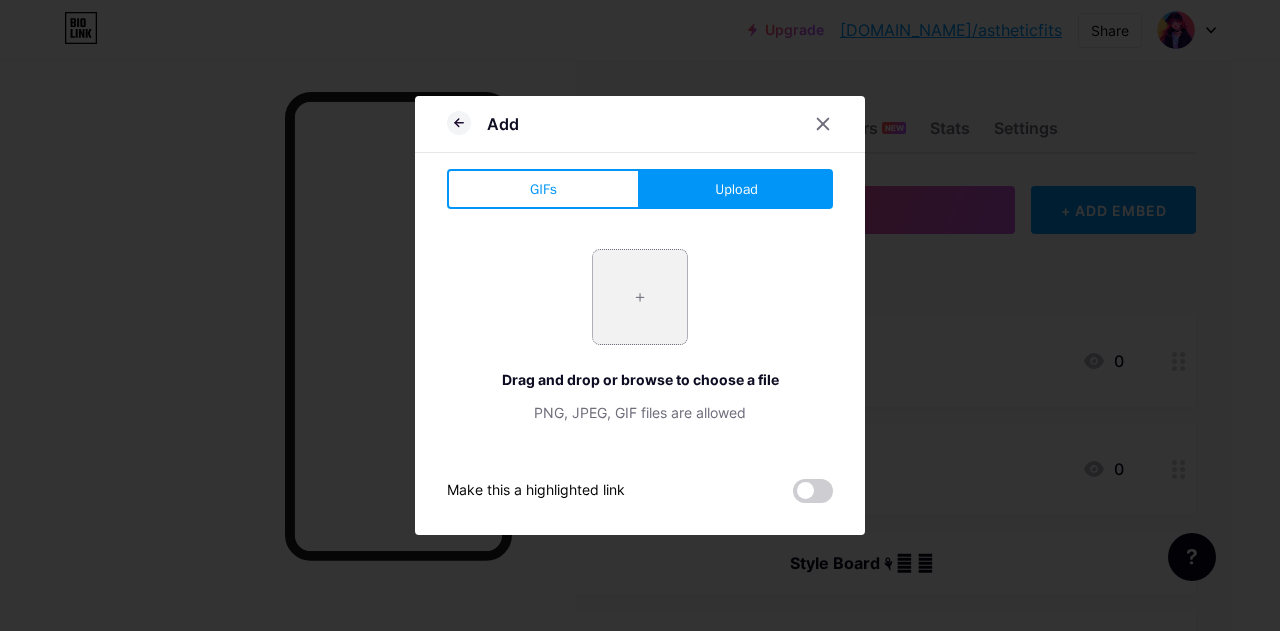click at bounding box center [640, 297] 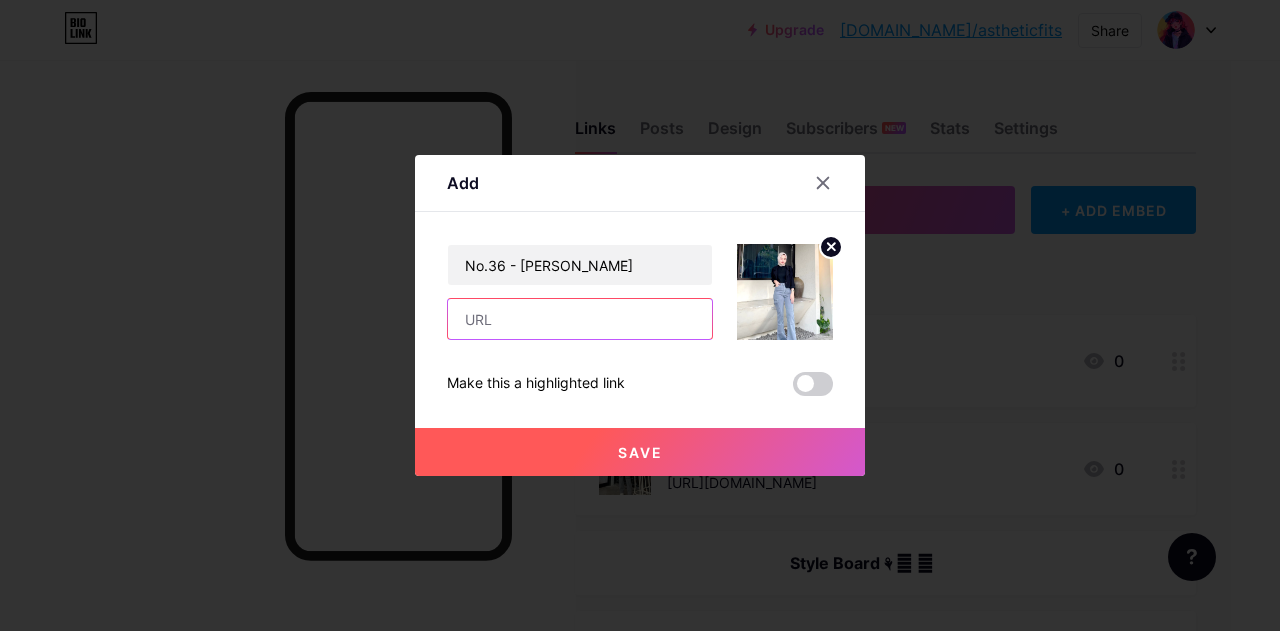 click at bounding box center [580, 319] 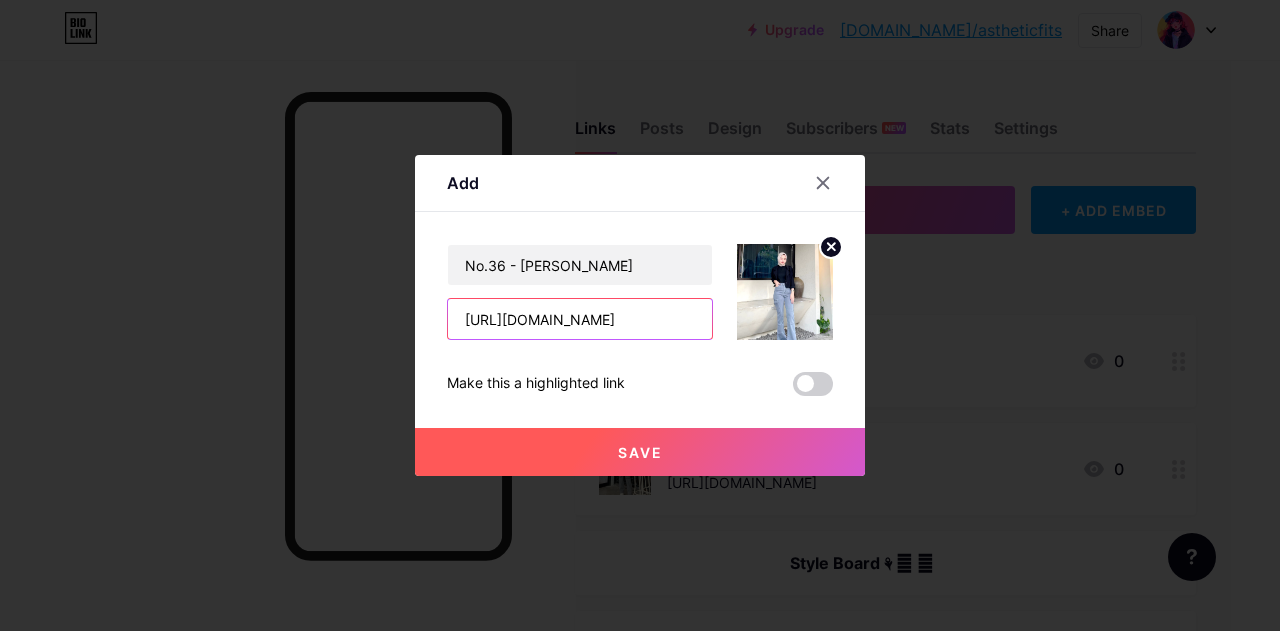 type on "[URL][DOMAIN_NAME]" 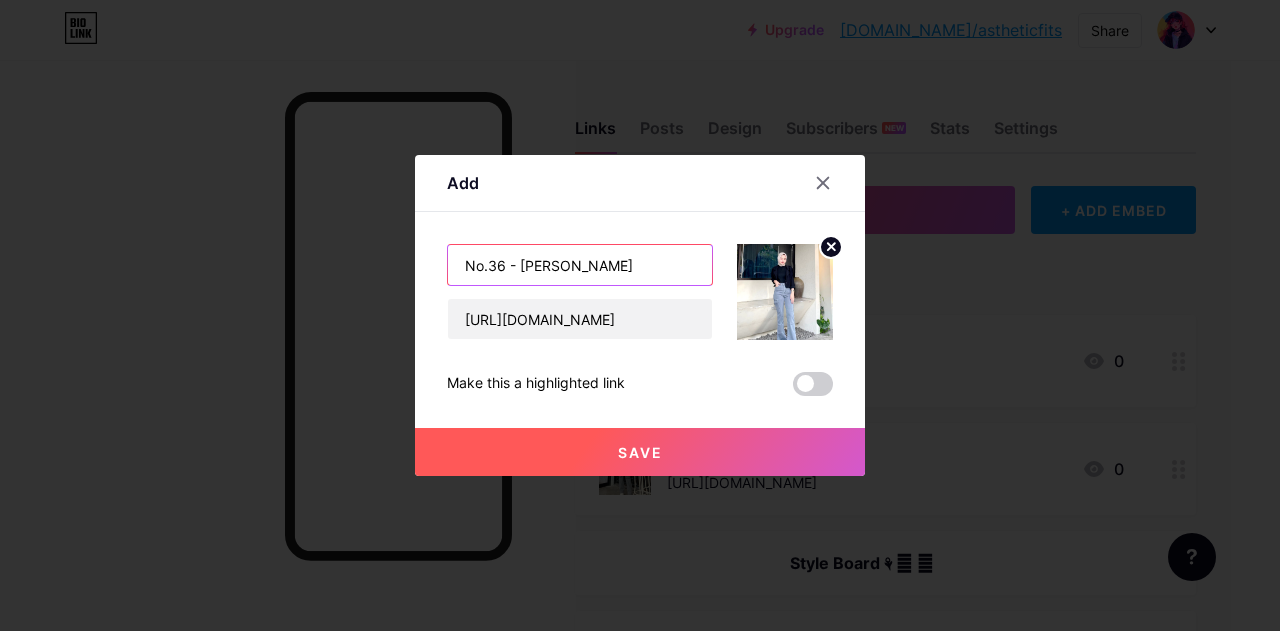 drag, startPoint x: 623, startPoint y: 261, endPoint x: 277, endPoint y: 275, distance: 346.2831 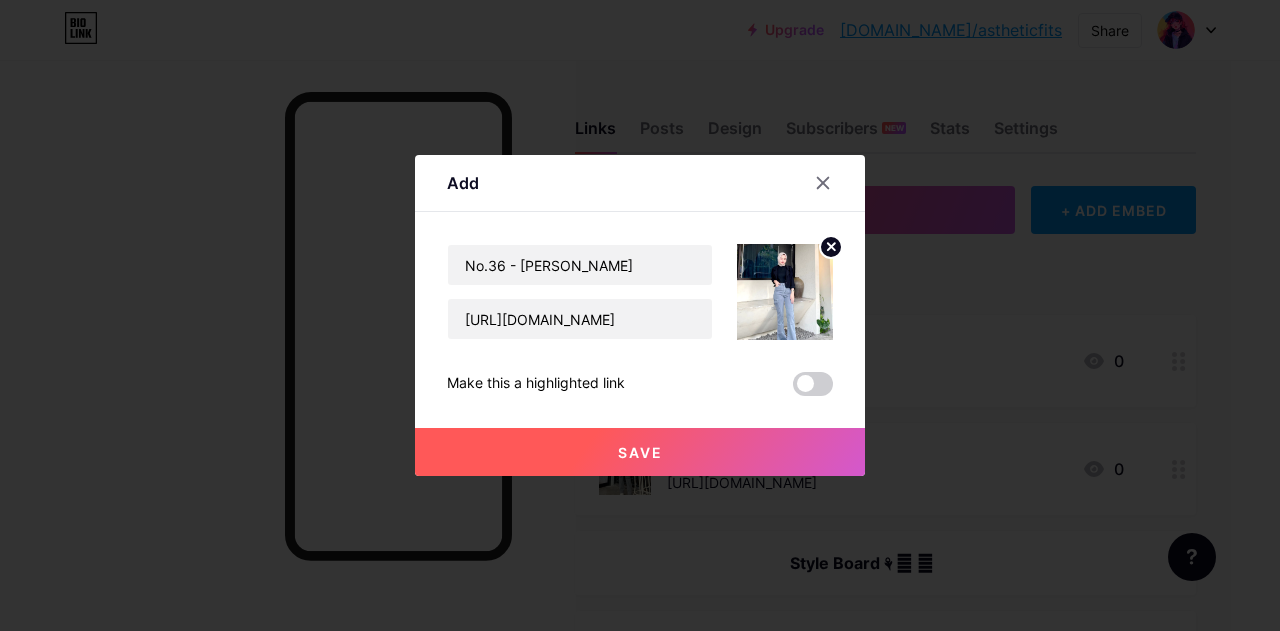 click on "Save" at bounding box center (640, 452) 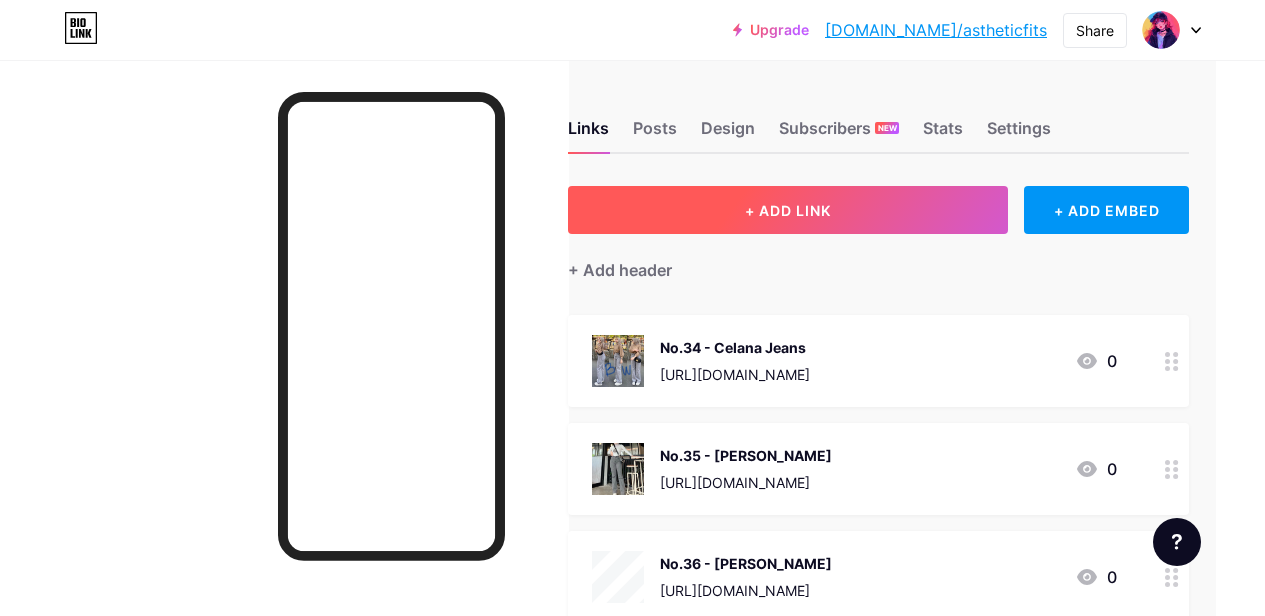 click on "+ ADD LINK" at bounding box center [788, 210] 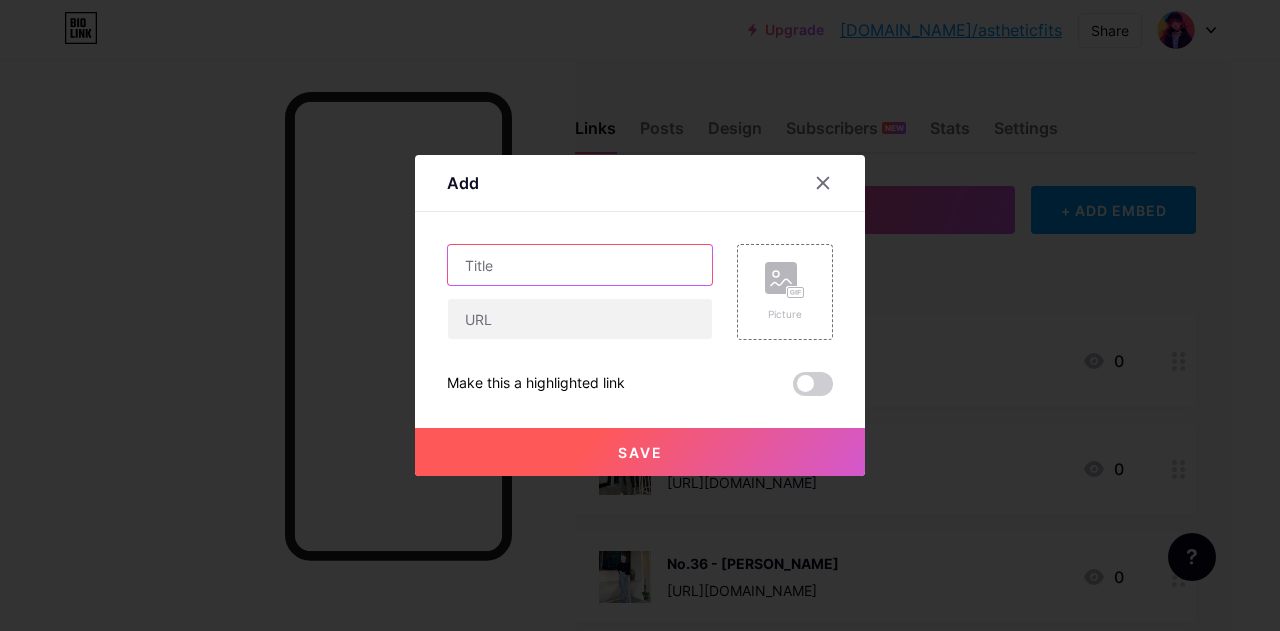 click at bounding box center [580, 265] 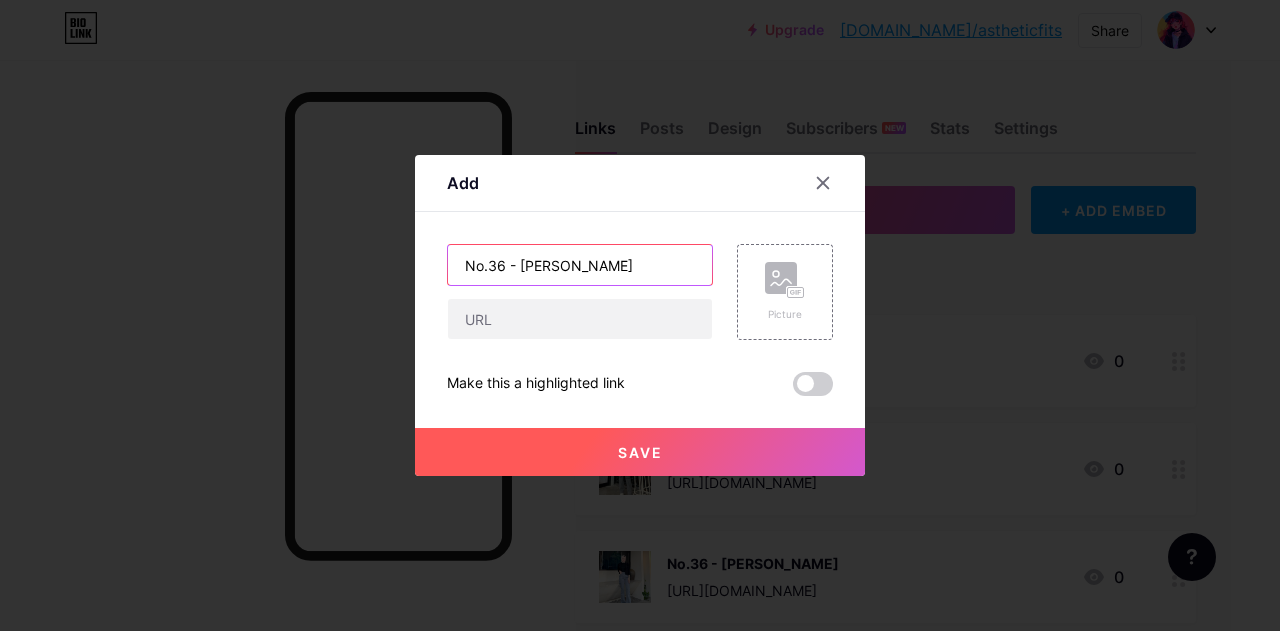 click on "No.36 - [PERSON_NAME]" at bounding box center (580, 265) 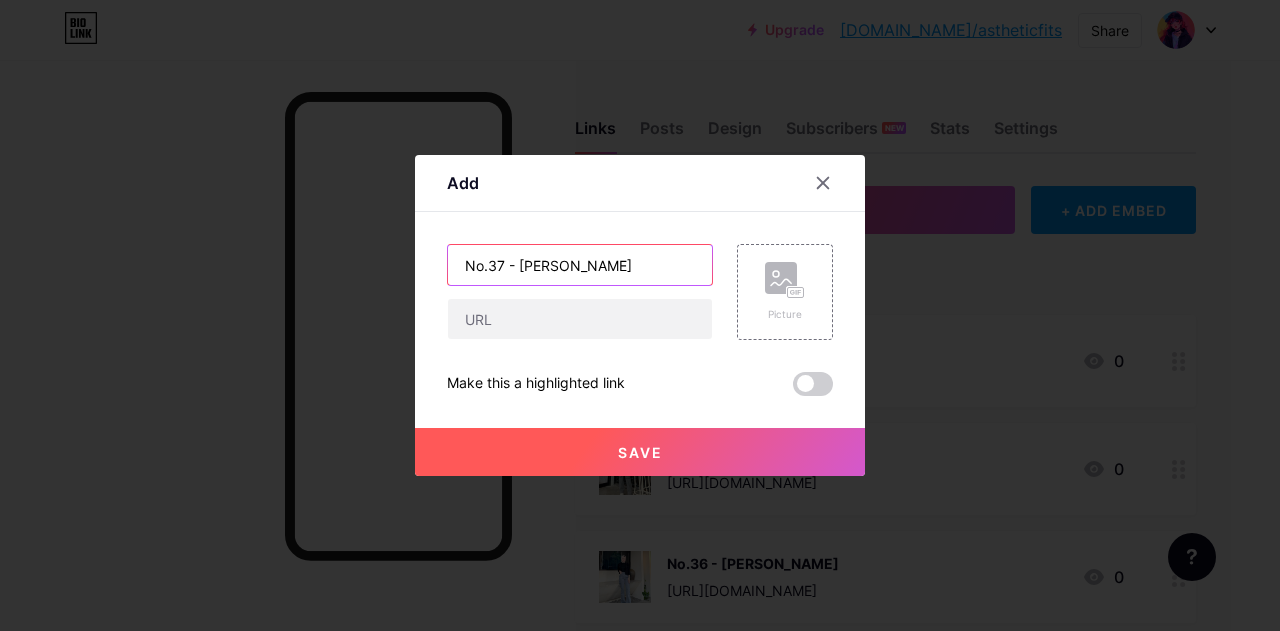 type on "No.37 - [PERSON_NAME]" 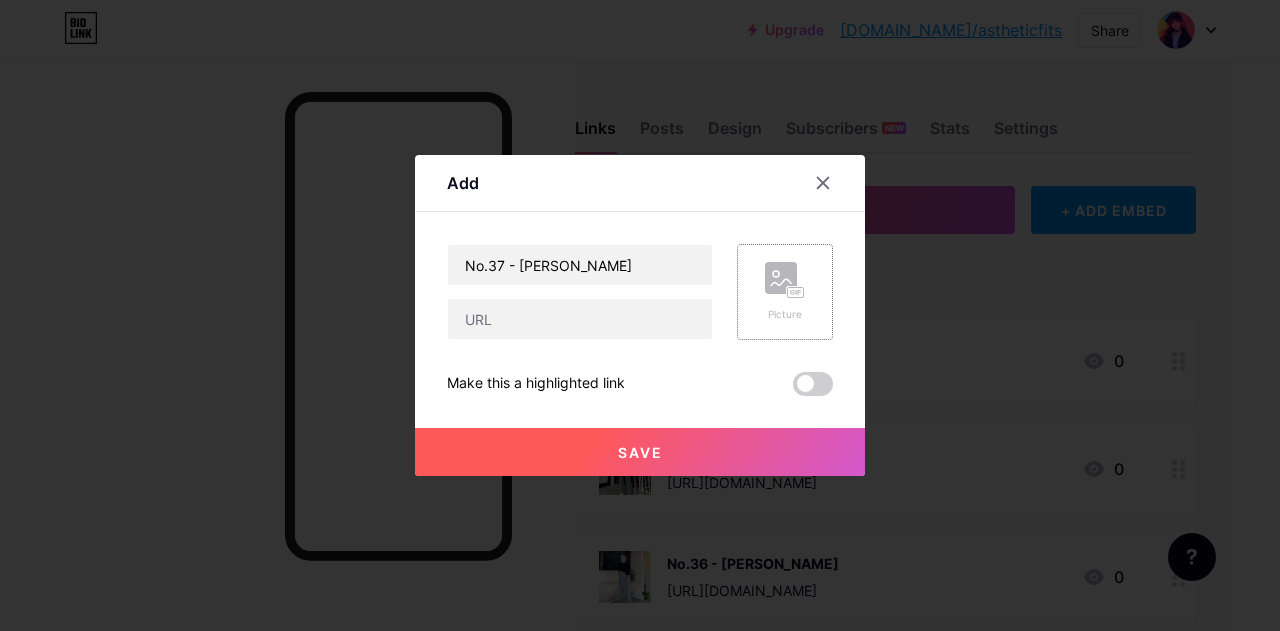 click on "Picture" at bounding box center [785, 292] 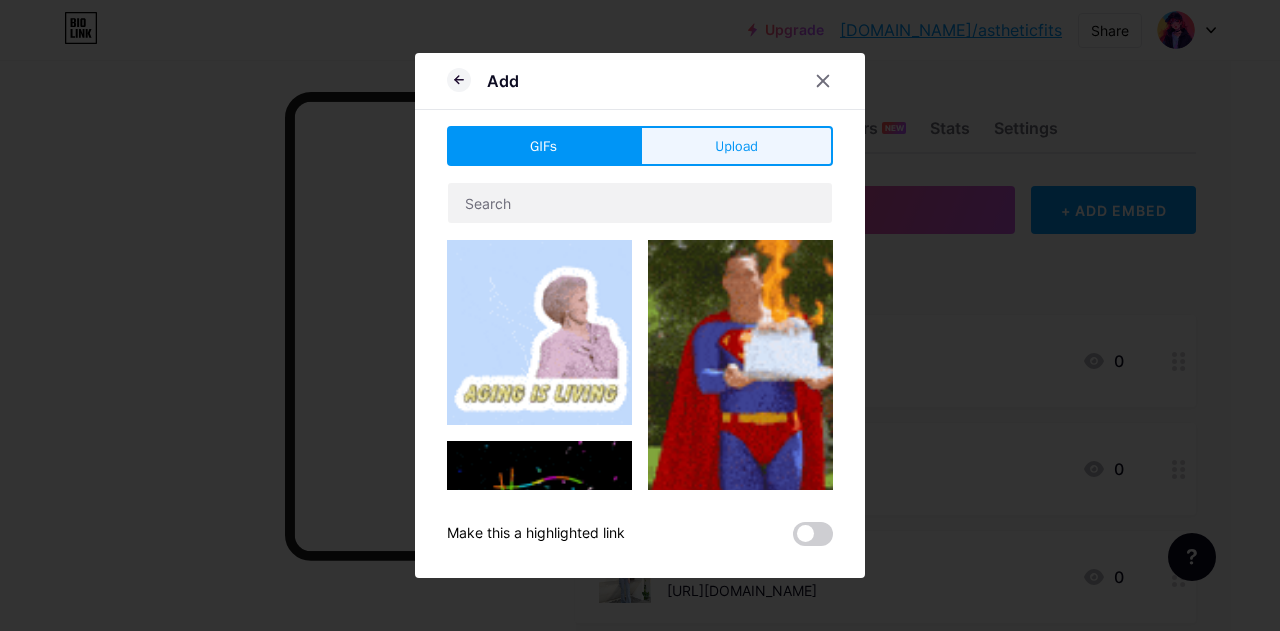 click on "Upload" at bounding box center (736, 146) 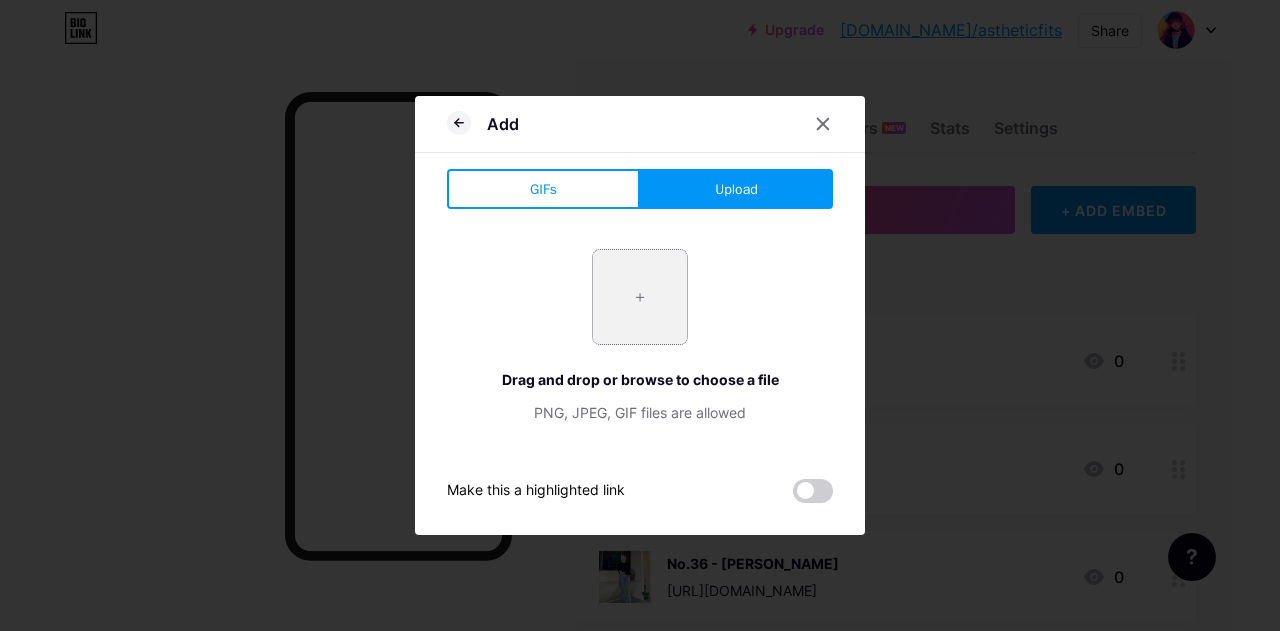 click at bounding box center (640, 297) 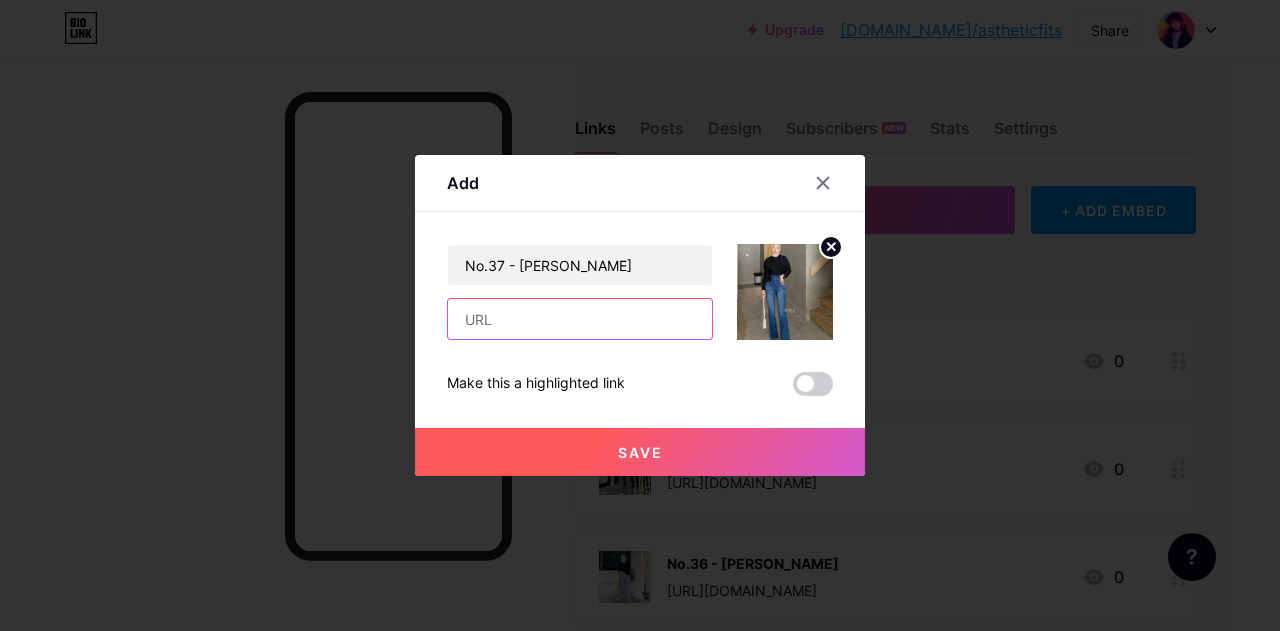 click at bounding box center [580, 319] 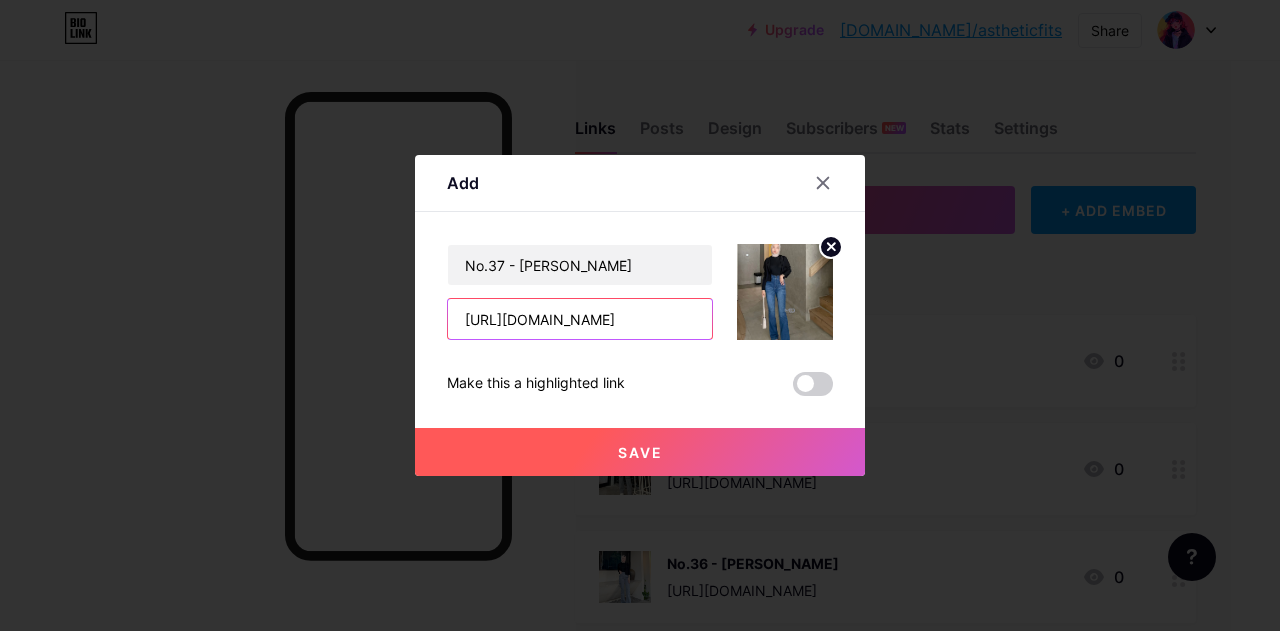 scroll, scrollTop: 0, scrollLeft: 2, axis: horizontal 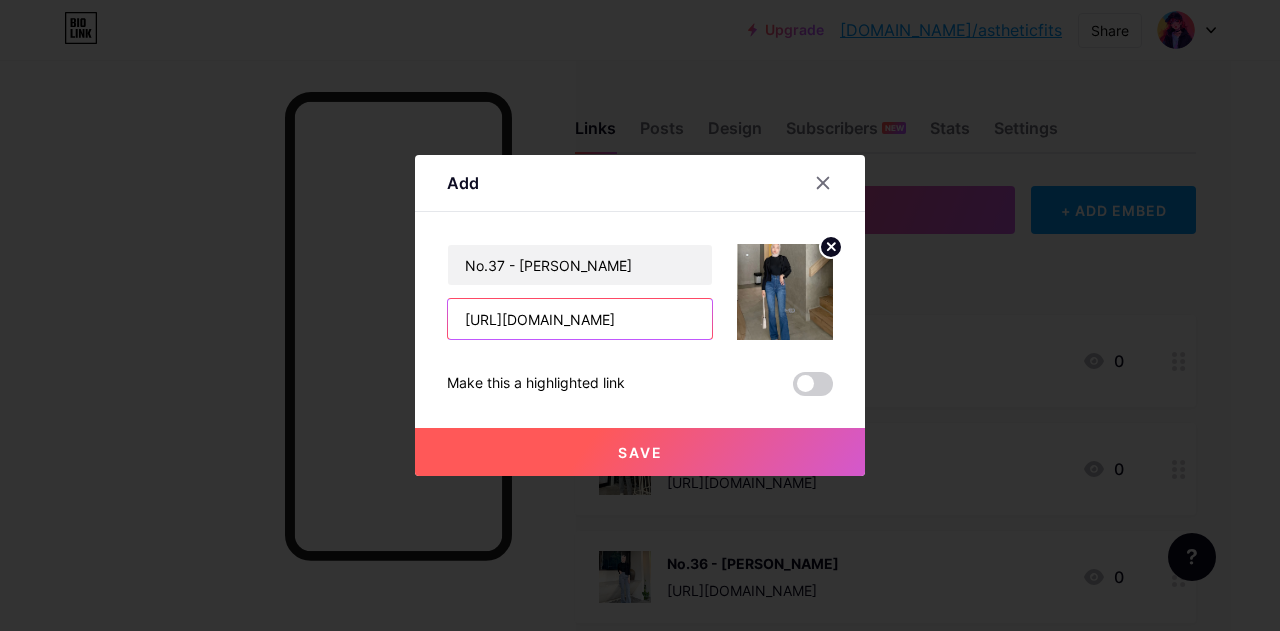 type on "[URL][DOMAIN_NAME]" 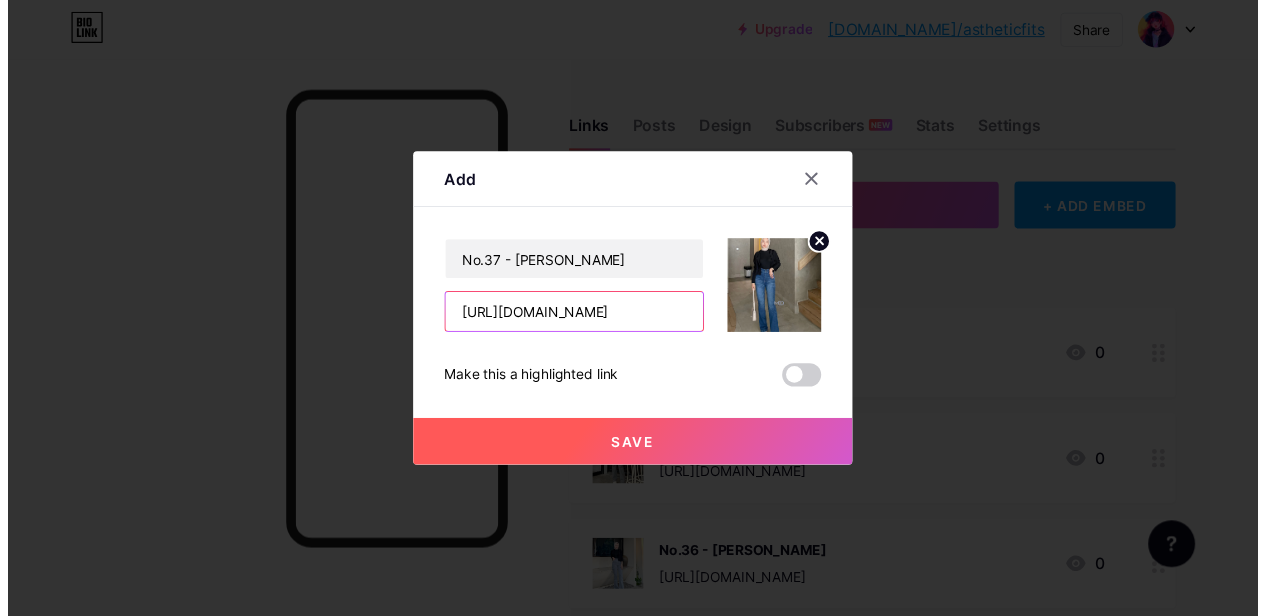 scroll, scrollTop: 0, scrollLeft: 0, axis: both 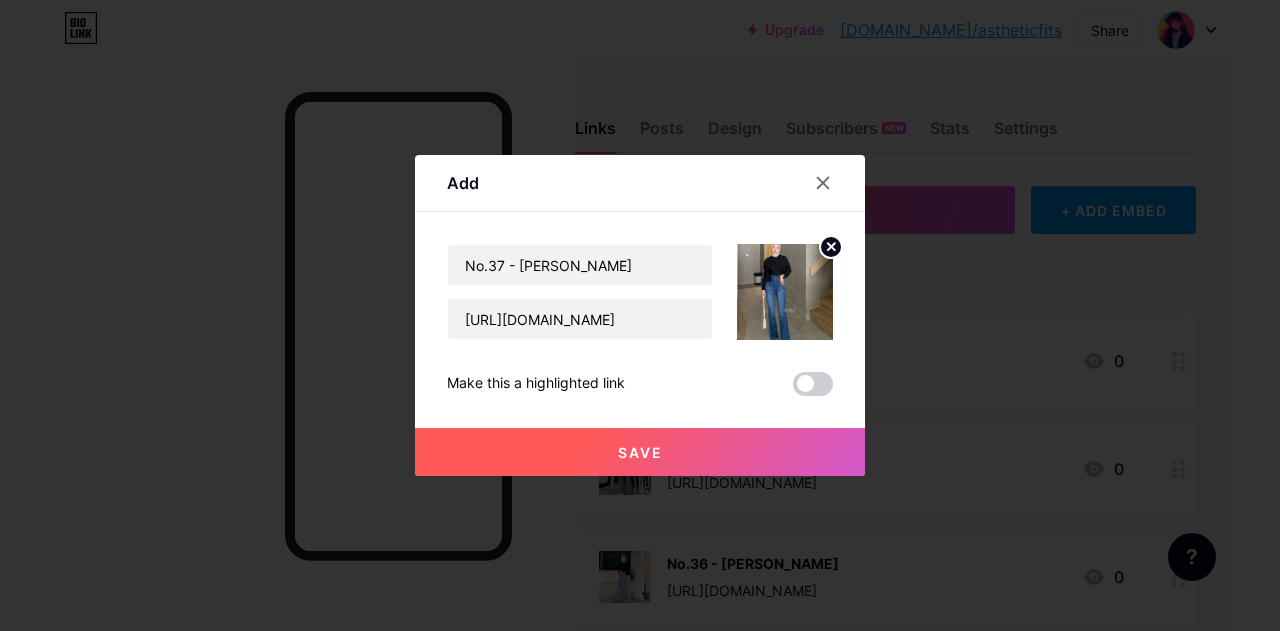 click on "Save" at bounding box center (640, 452) 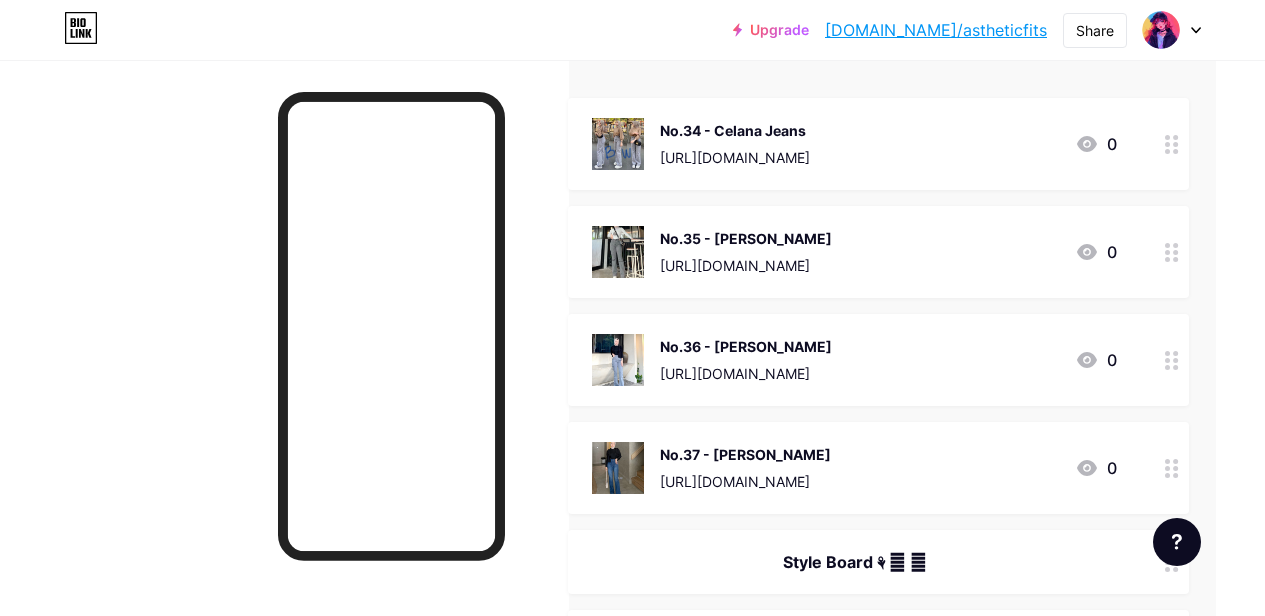 scroll, scrollTop: 216, scrollLeft: 49, axis: both 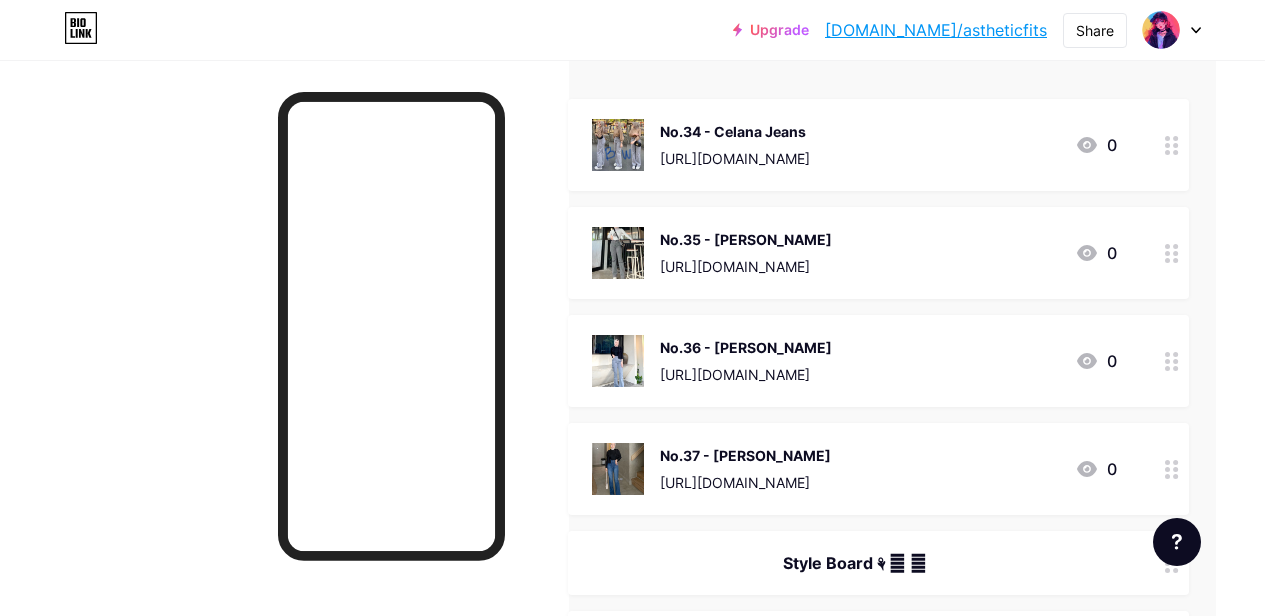 type 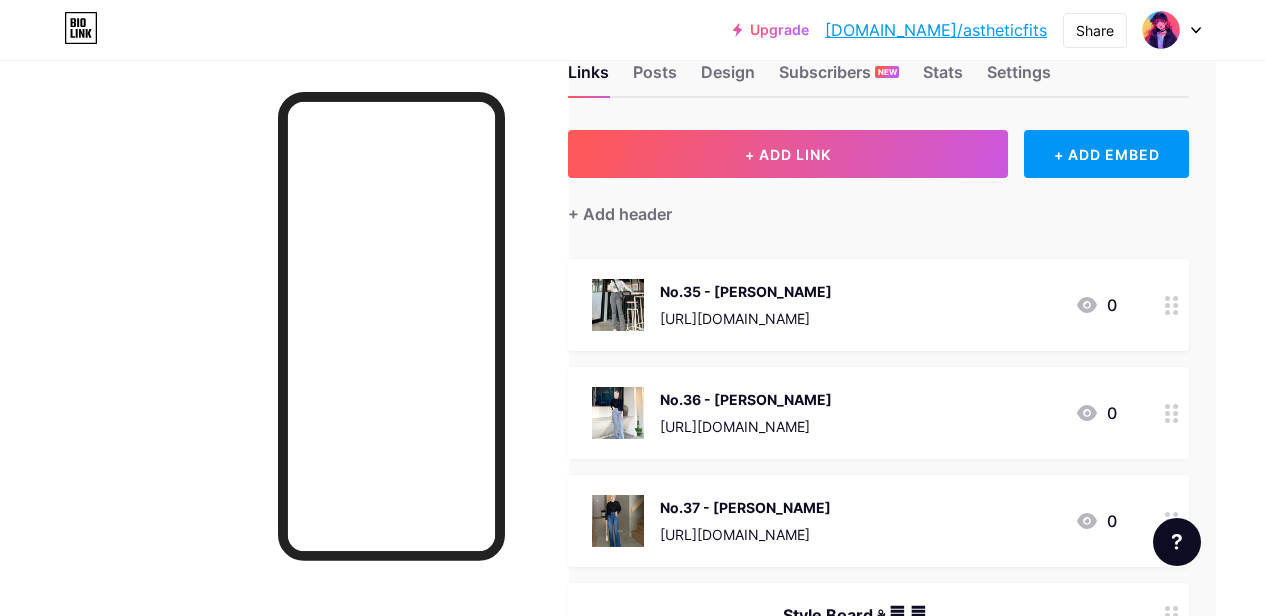 scroll, scrollTop: 48, scrollLeft: 49, axis: both 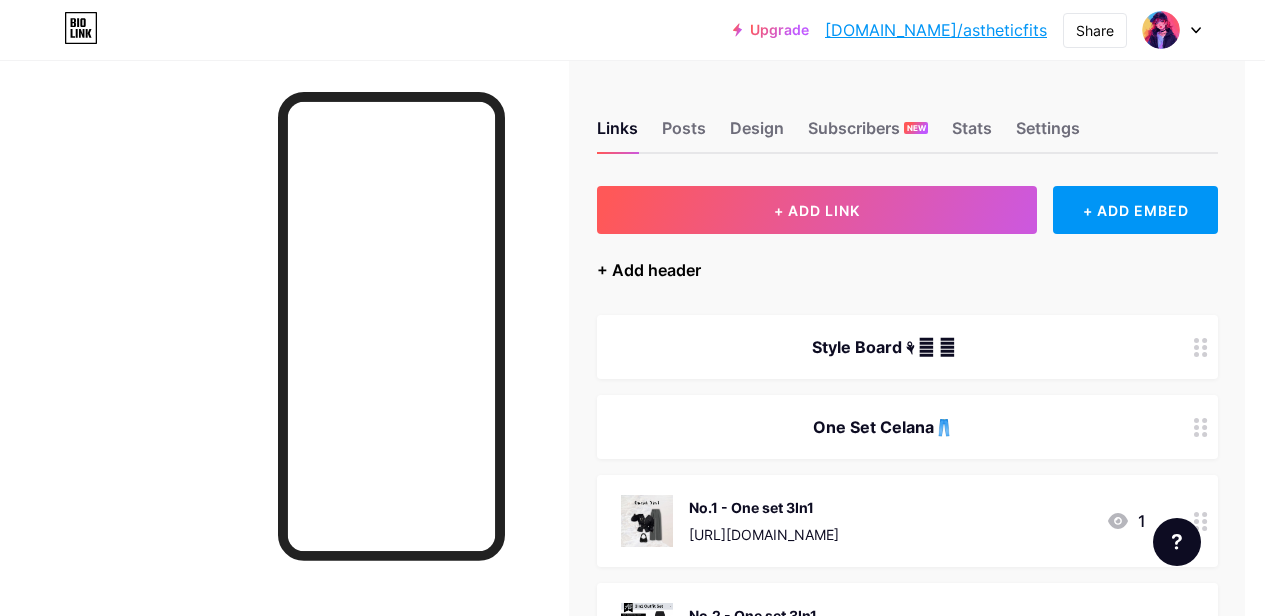 click on "+ Add header" at bounding box center [649, 270] 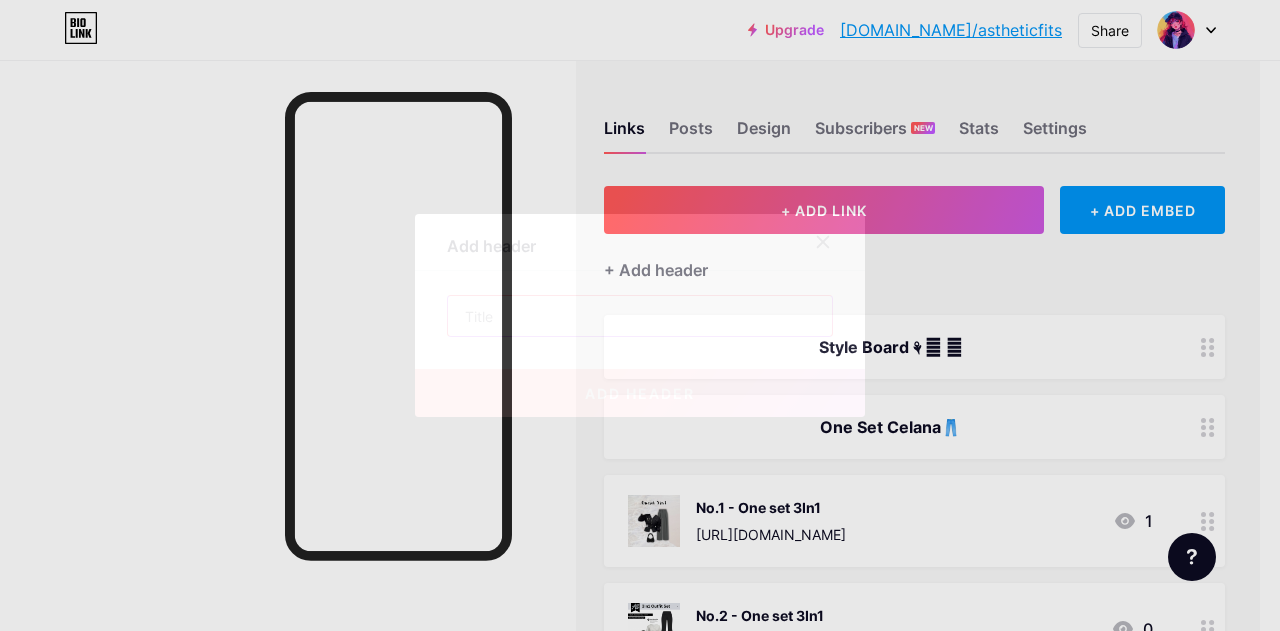 click at bounding box center [640, 316] 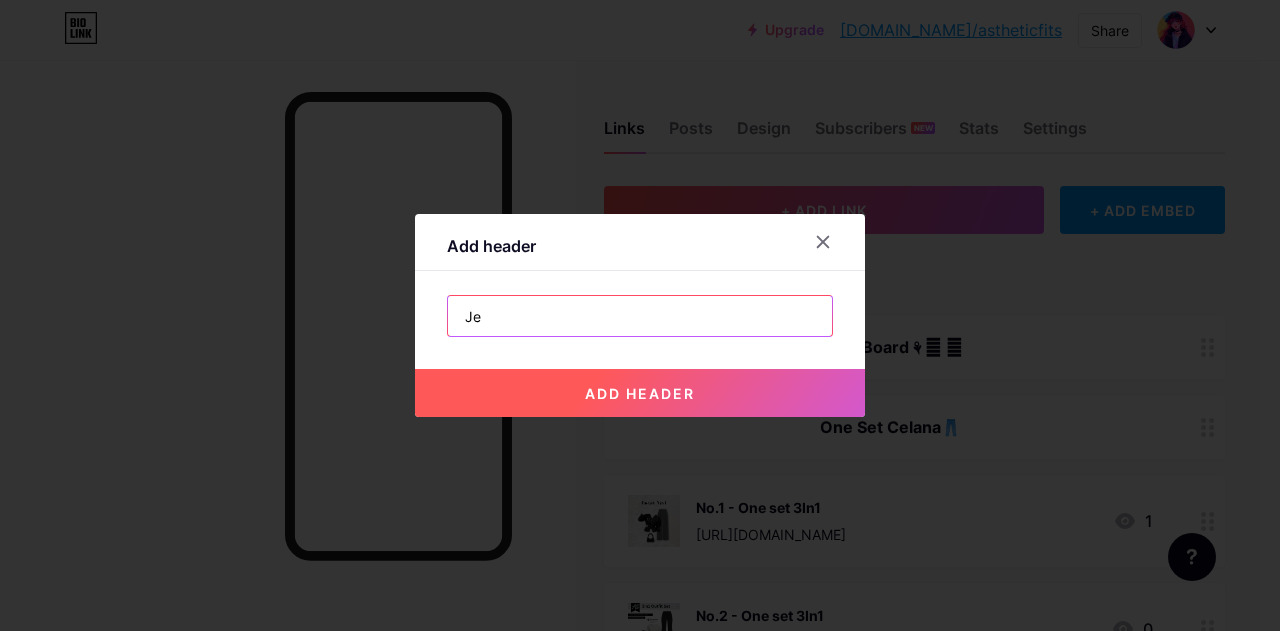 type on "J" 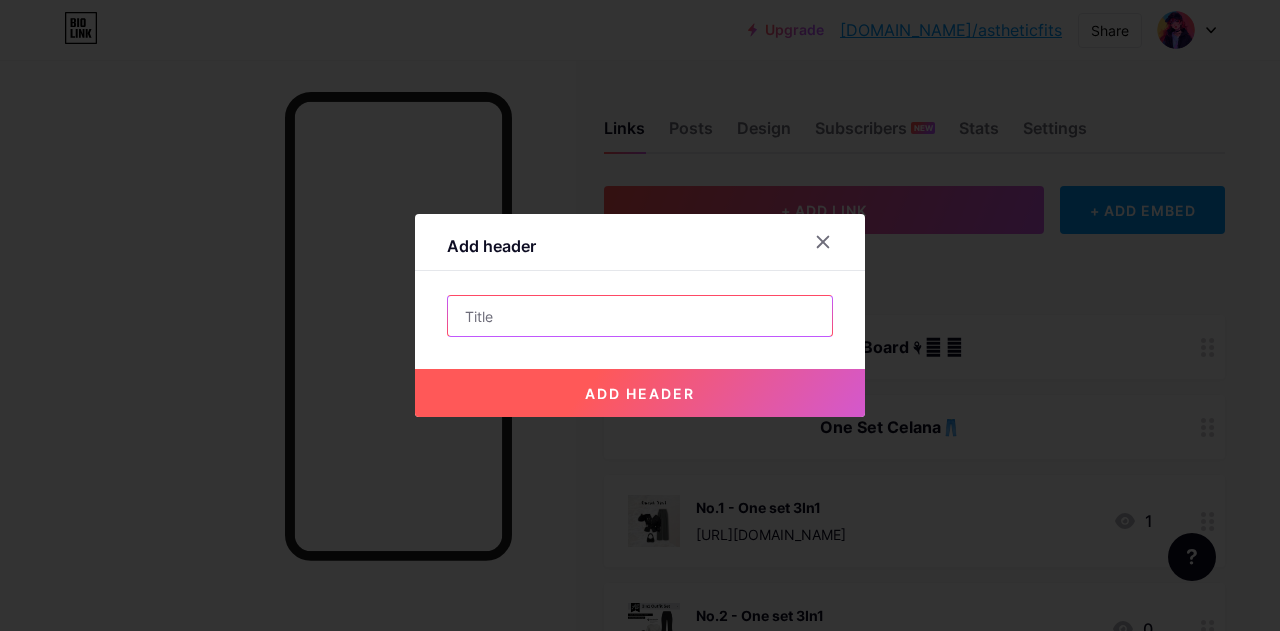 click at bounding box center [640, 316] 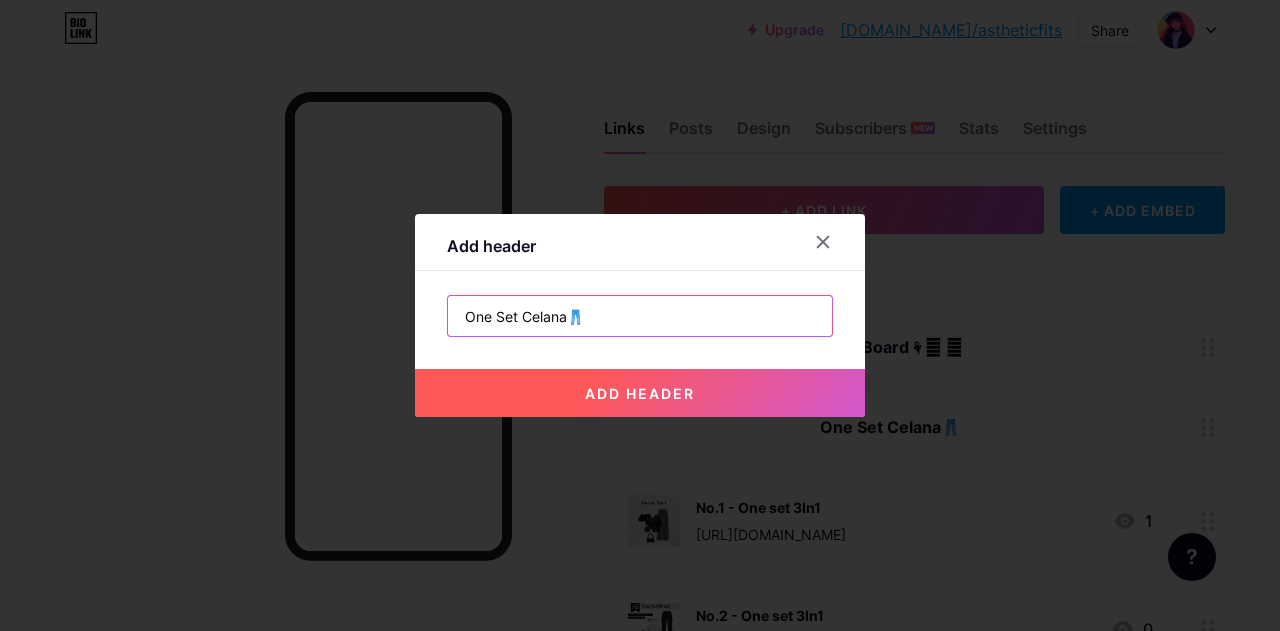 click on "One Set Celana👖" at bounding box center [640, 316] 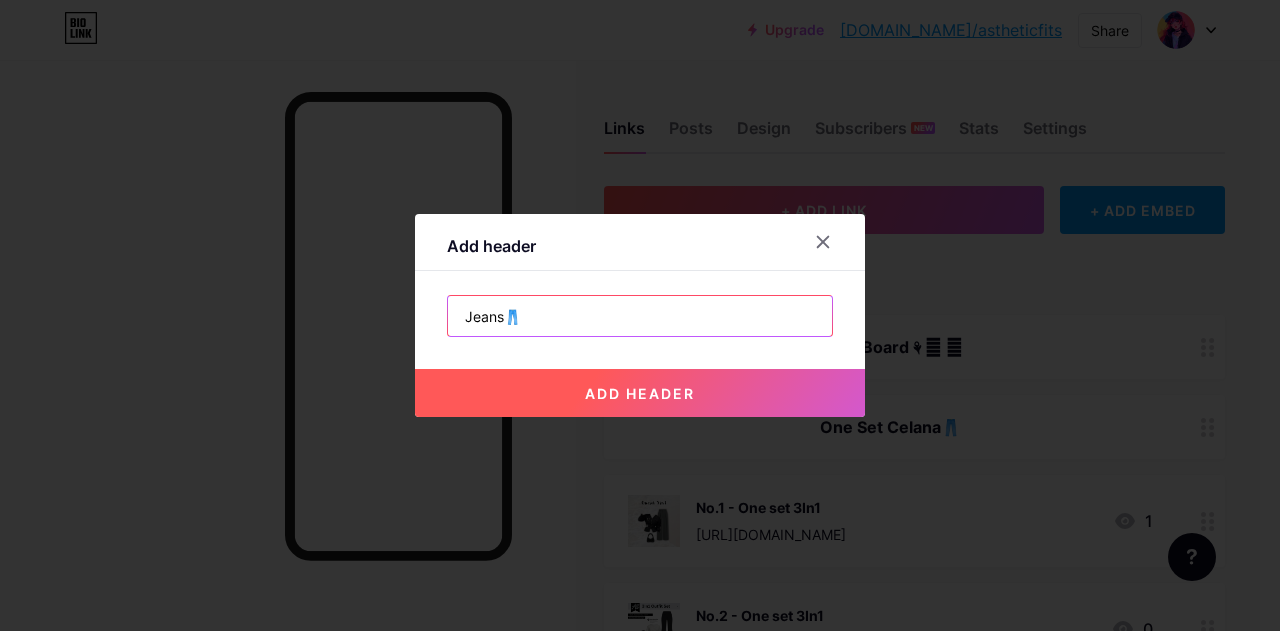 type on "Jeans👖" 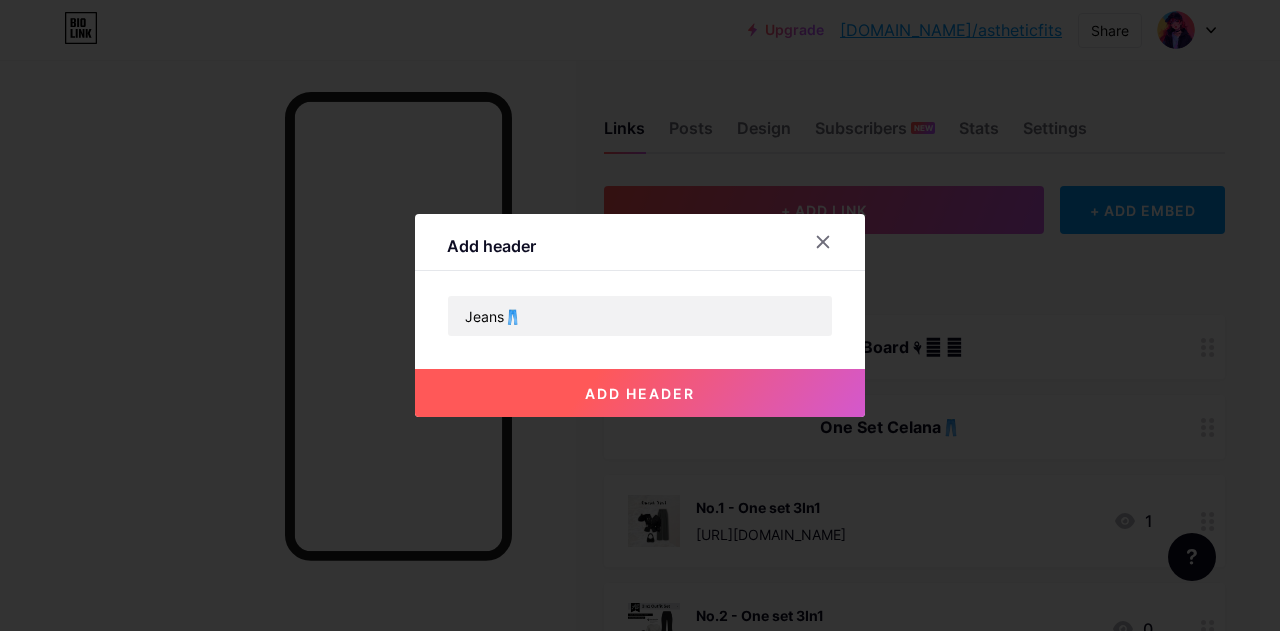 click on "add header" at bounding box center [640, 393] 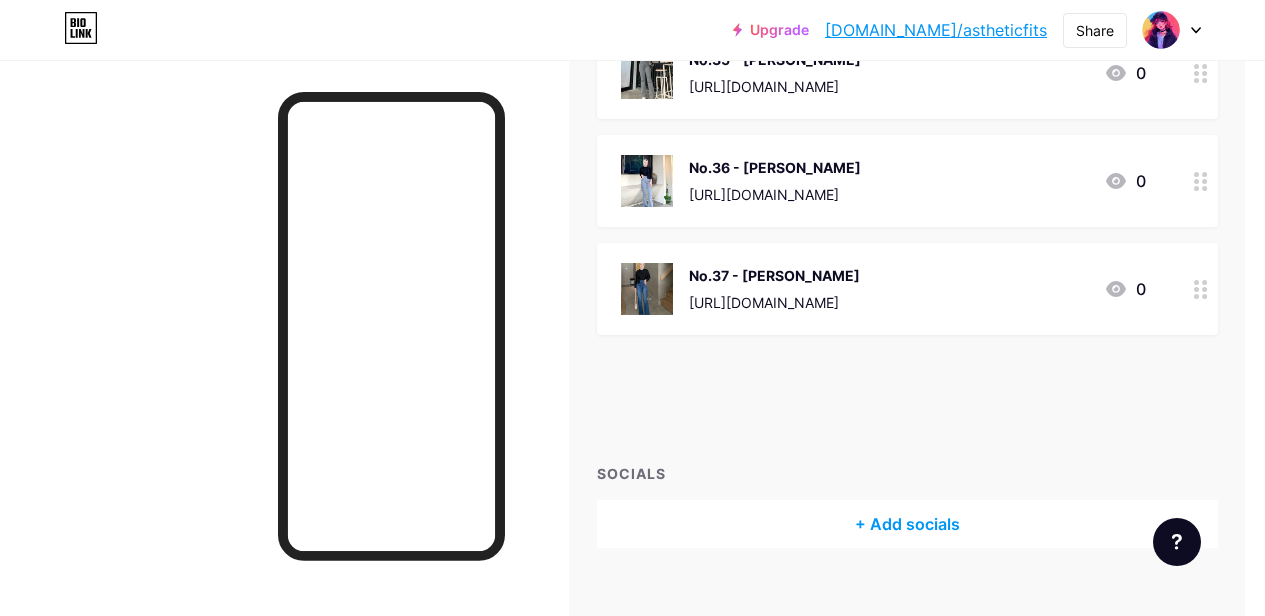 scroll, scrollTop: 4471, scrollLeft: 20, axis: both 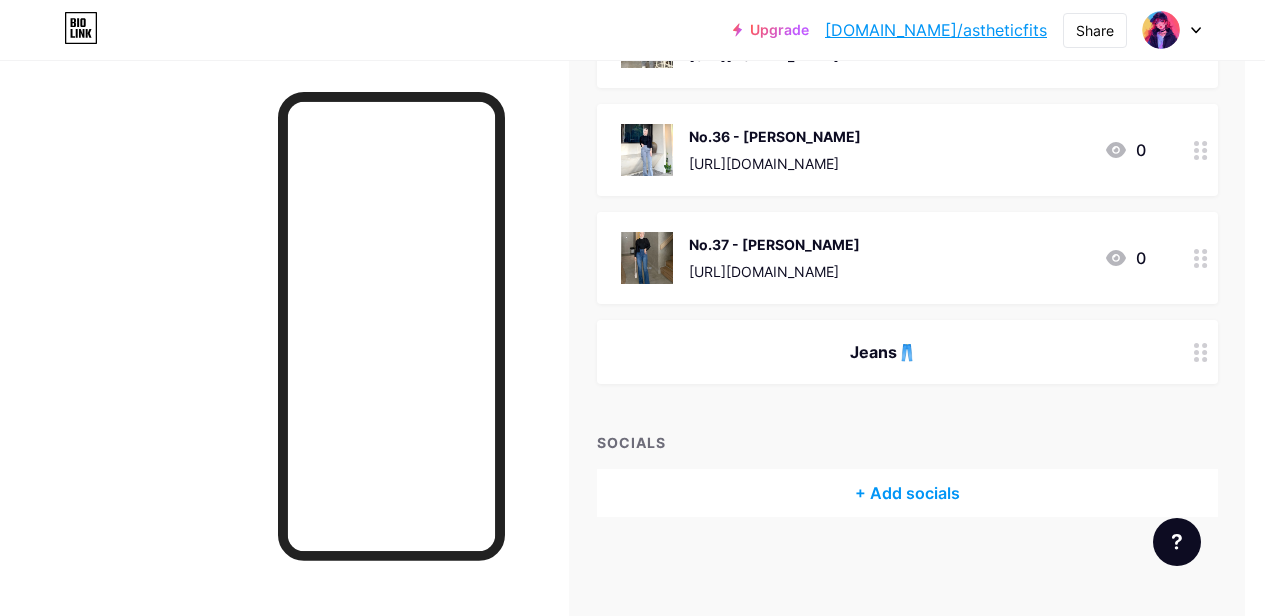 click on "Jeans👖" at bounding box center [907, 352] 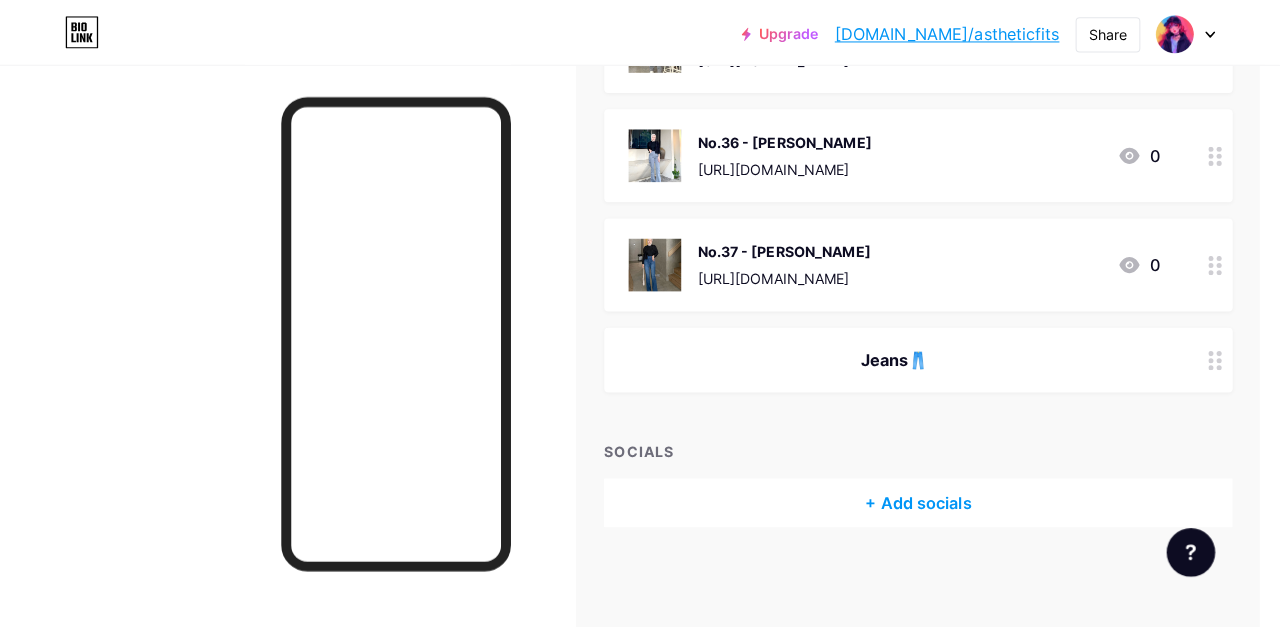 scroll, scrollTop: 4456, scrollLeft: 20, axis: both 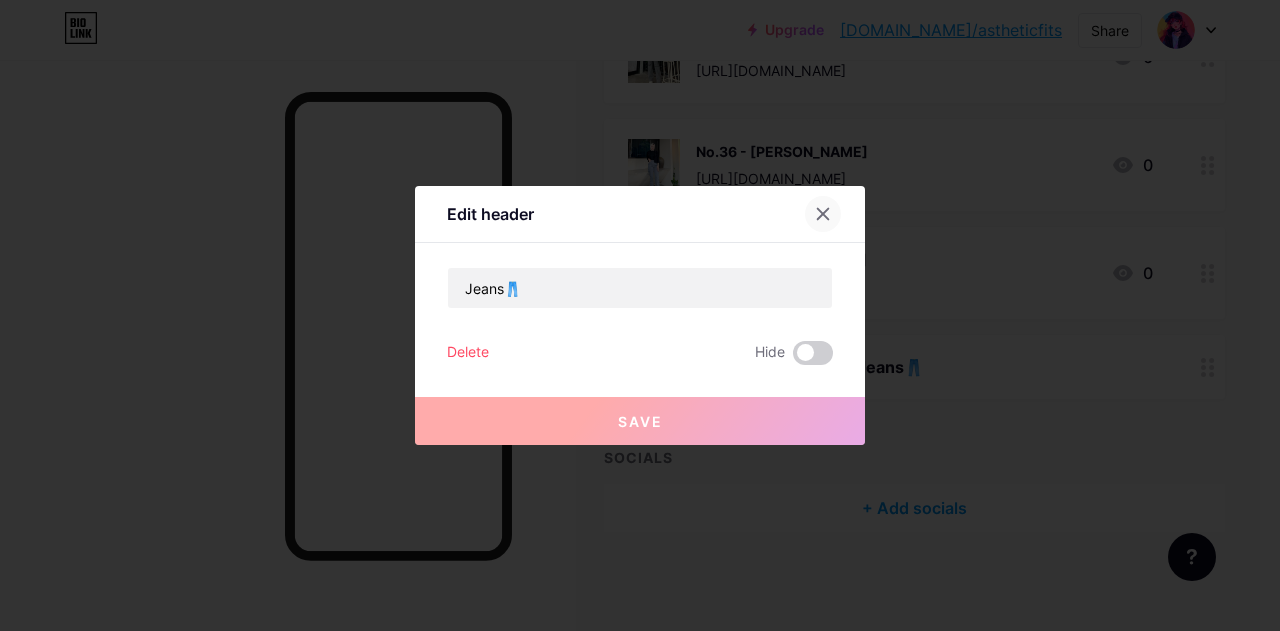 click 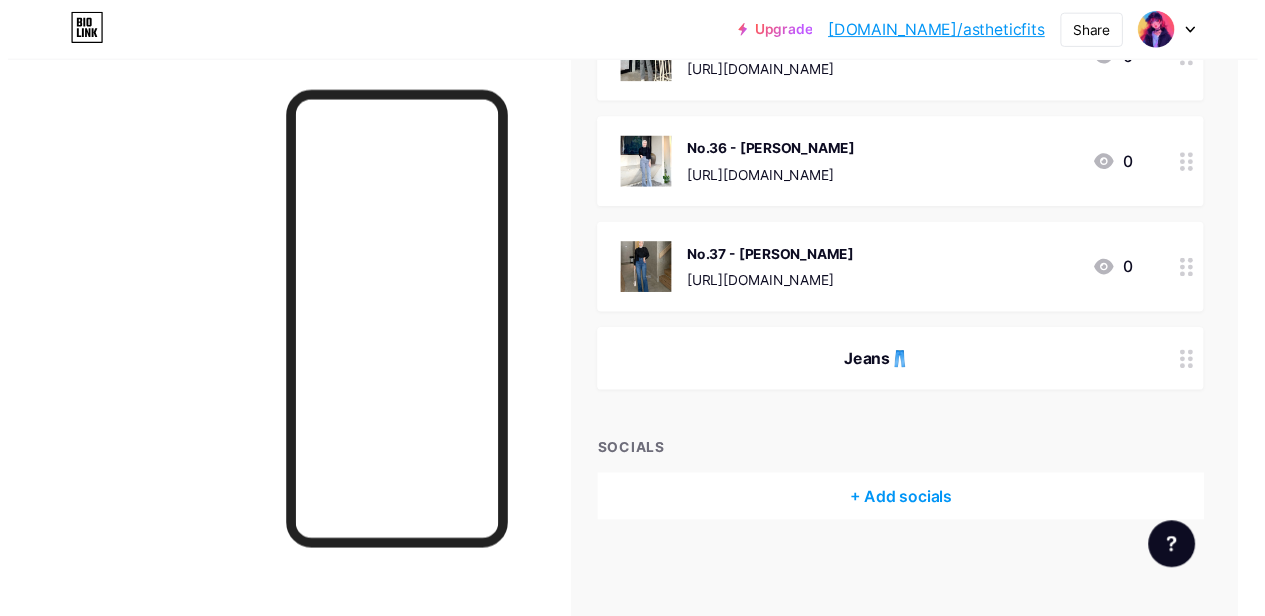 scroll, scrollTop: 4471, scrollLeft: 20, axis: both 